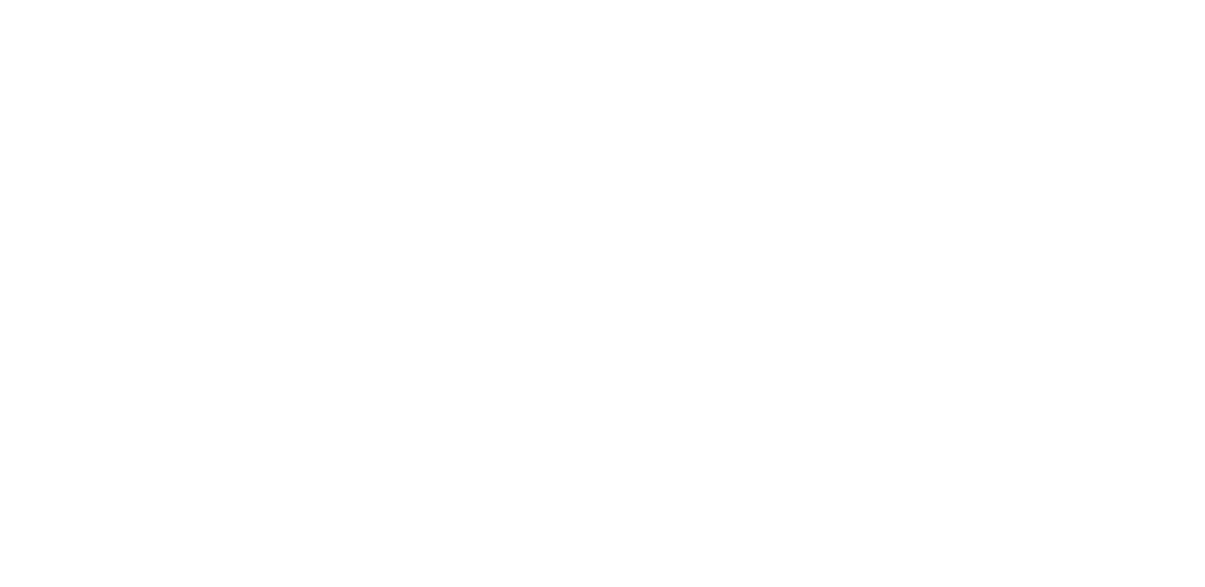 scroll, scrollTop: 0, scrollLeft: 0, axis: both 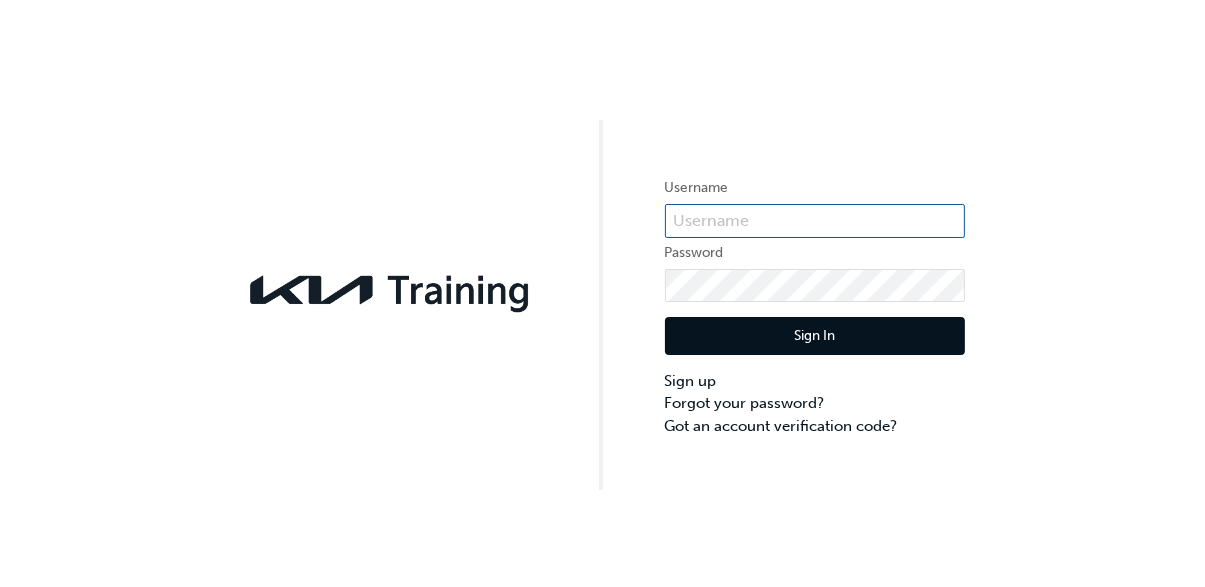 click at bounding box center (815, 221) 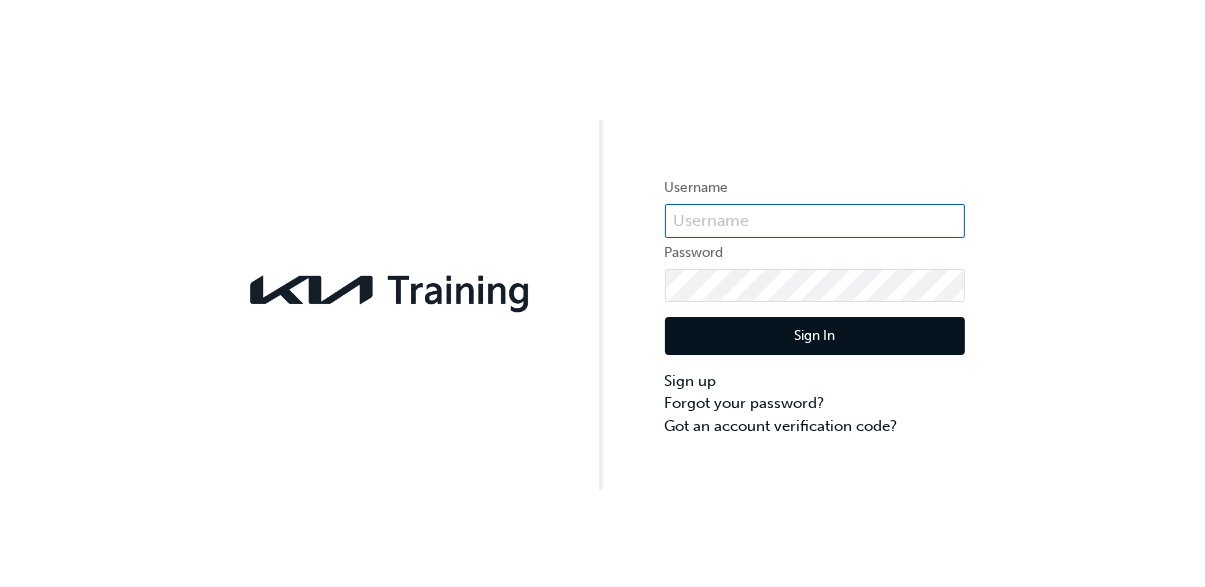 click at bounding box center [815, 221] 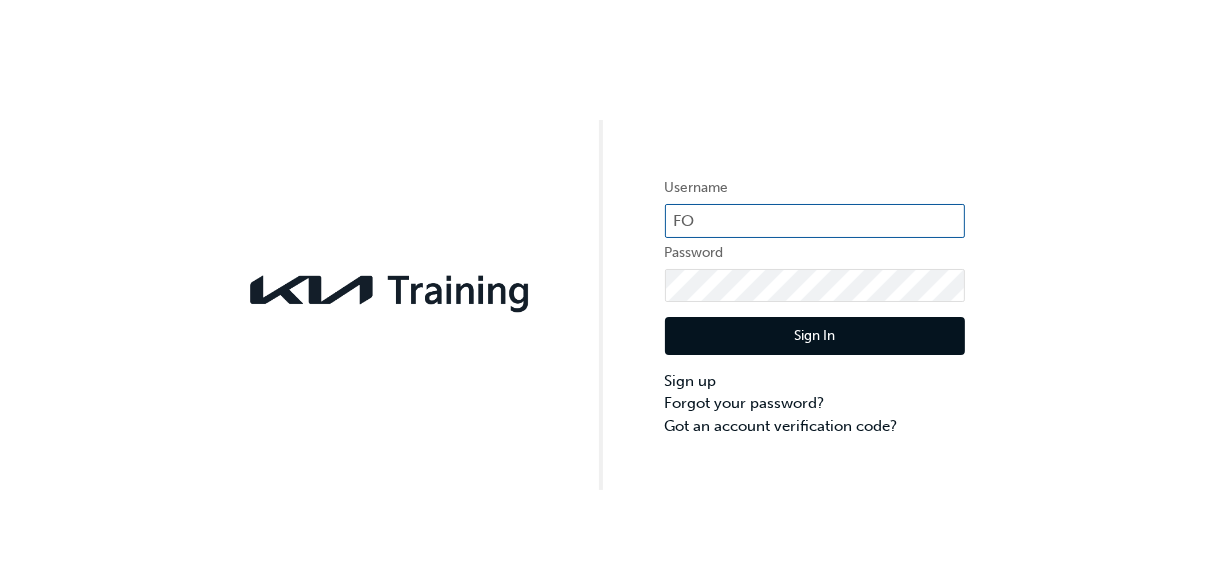 type on "F" 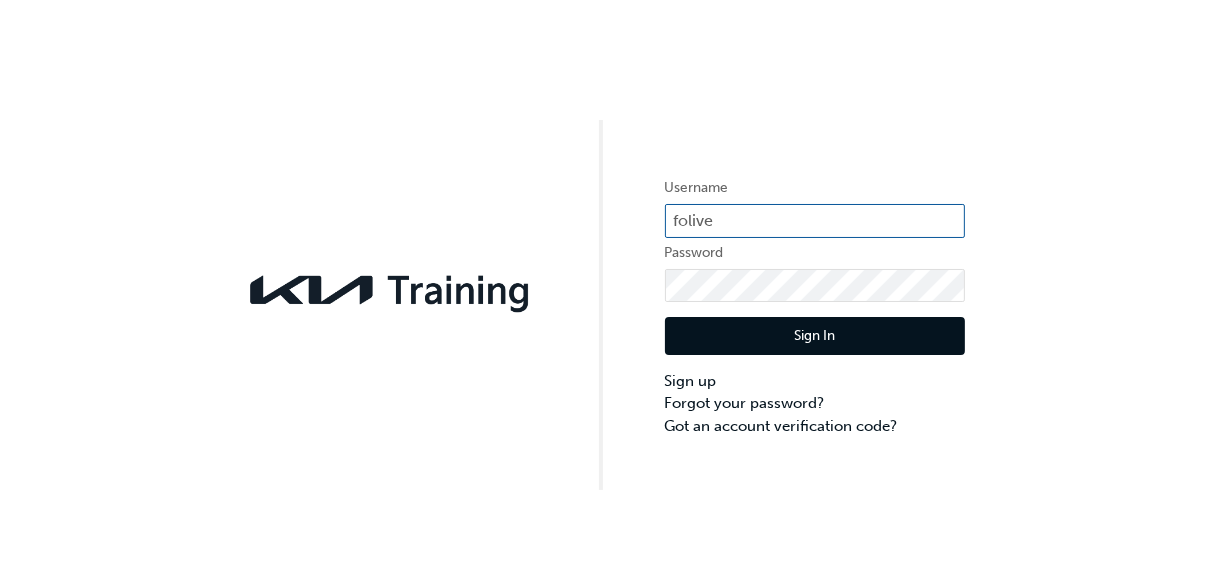 type on "folive" 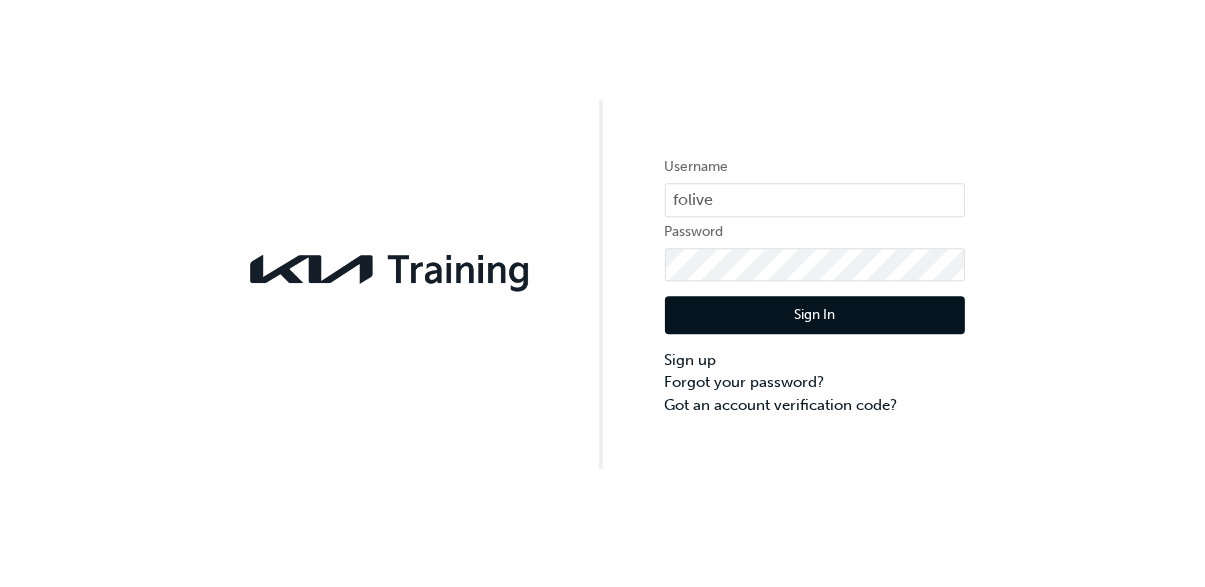 click on "Sign In" at bounding box center [815, 336] 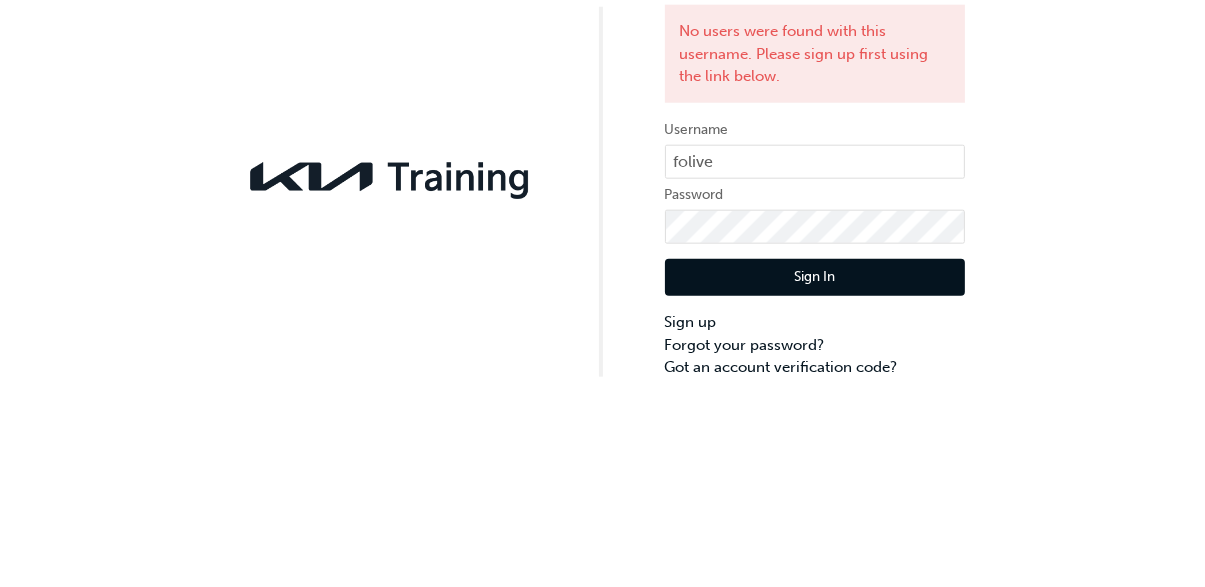 click on "Sign In" at bounding box center (815, 393) 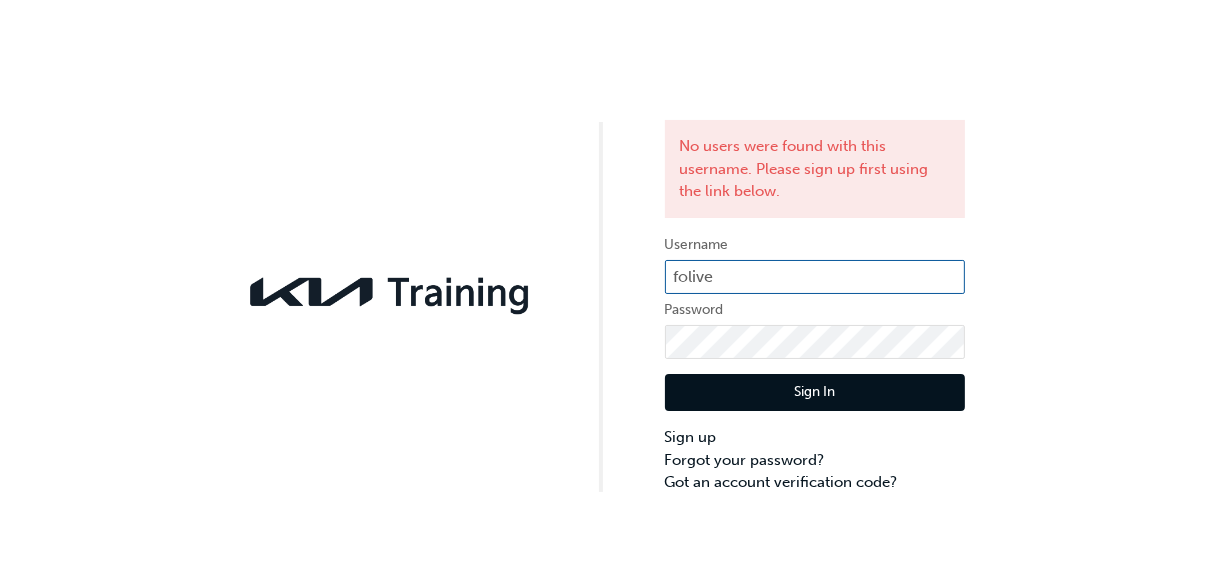 click on "folive" at bounding box center (815, 277) 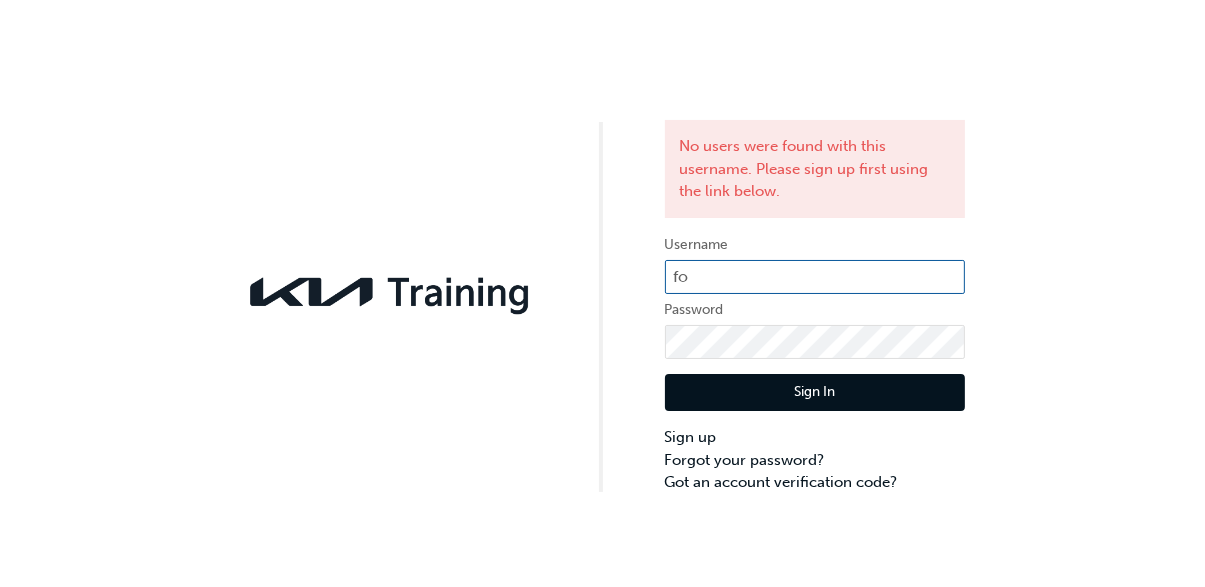 type on "f" 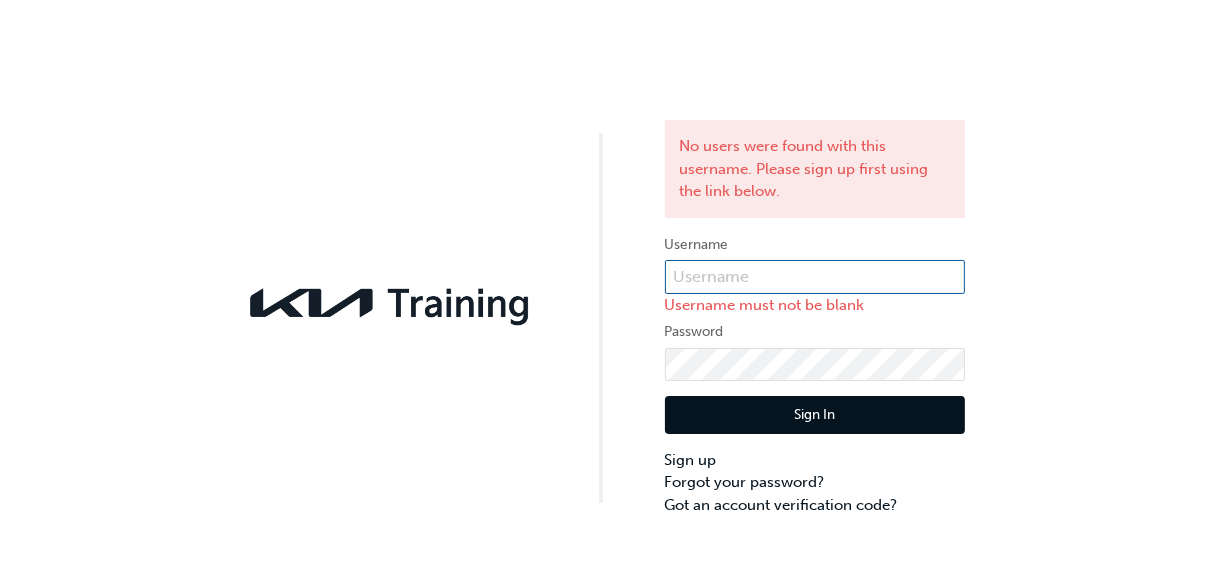 click at bounding box center [815, 277] 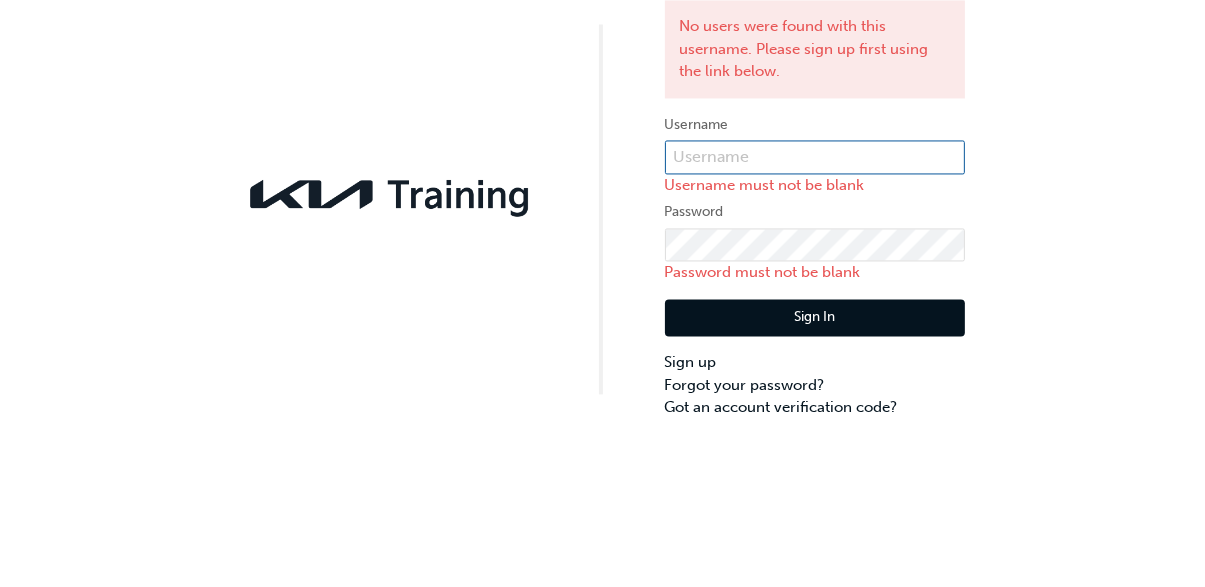 click at bounding box center (815, 277) 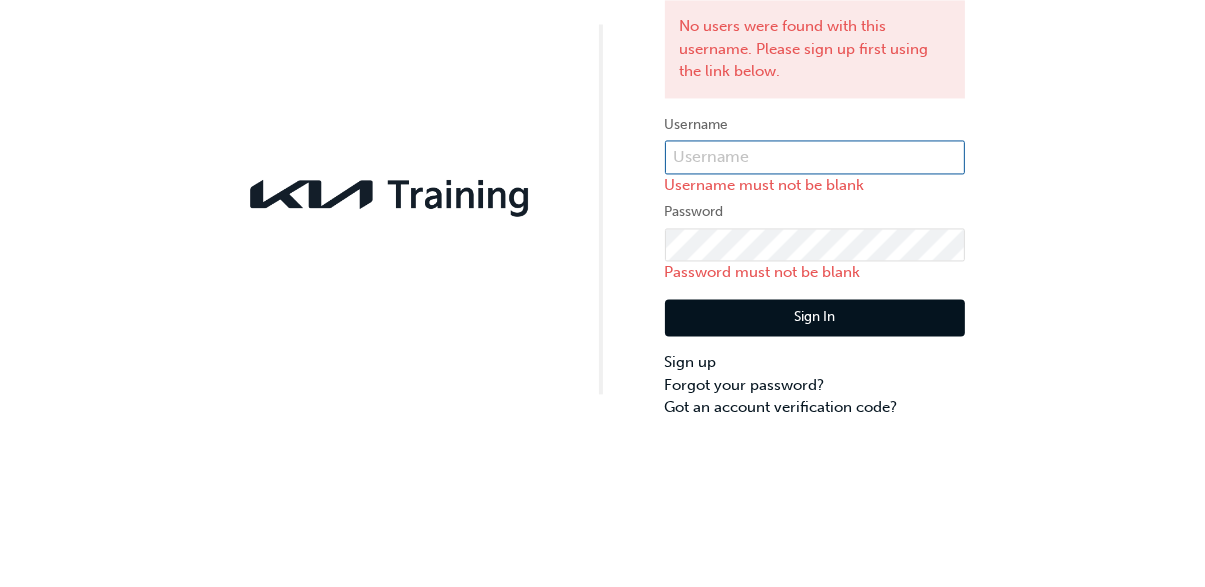 click at bounding box center [815, 277] 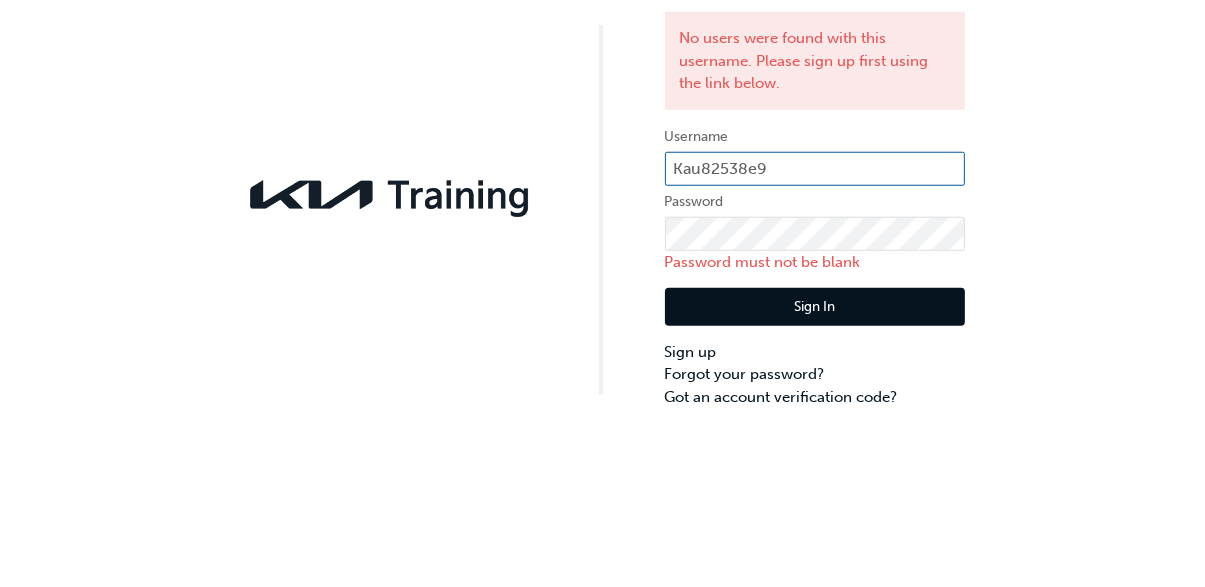 type on "Kau82538e9" 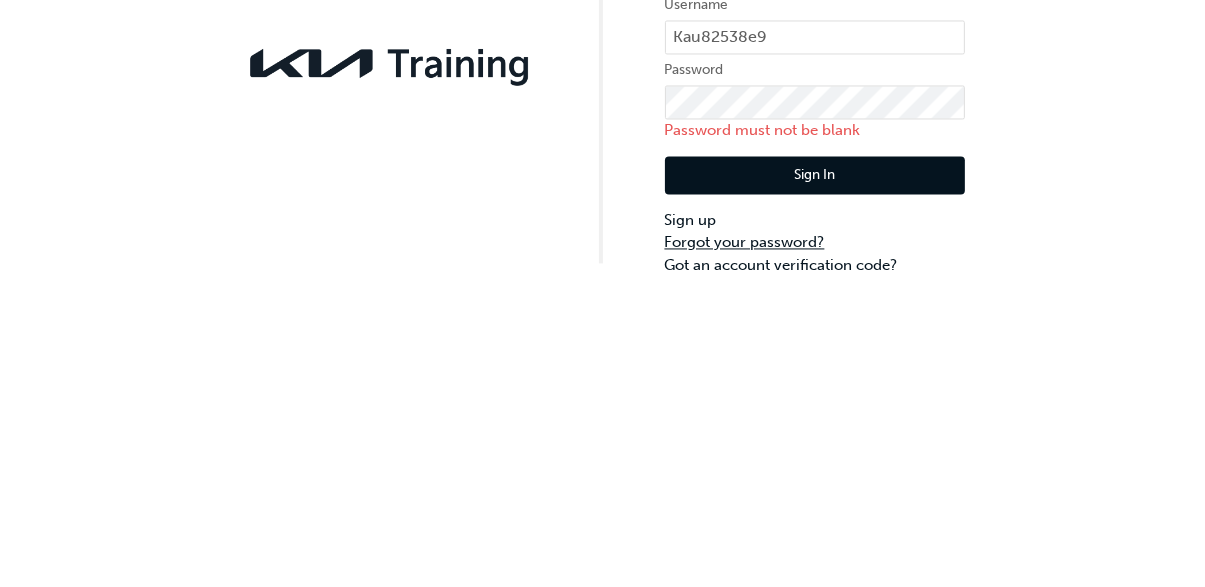 click on "Forgot your password?" at bounding box center (815, 482) 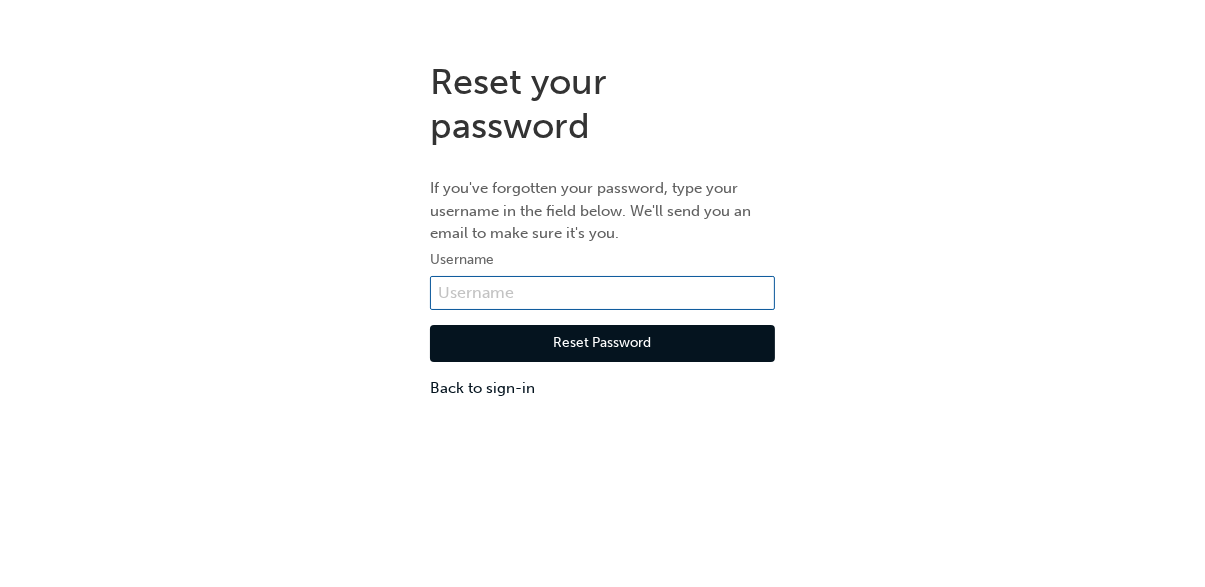 click at bounding box center [602, 293] 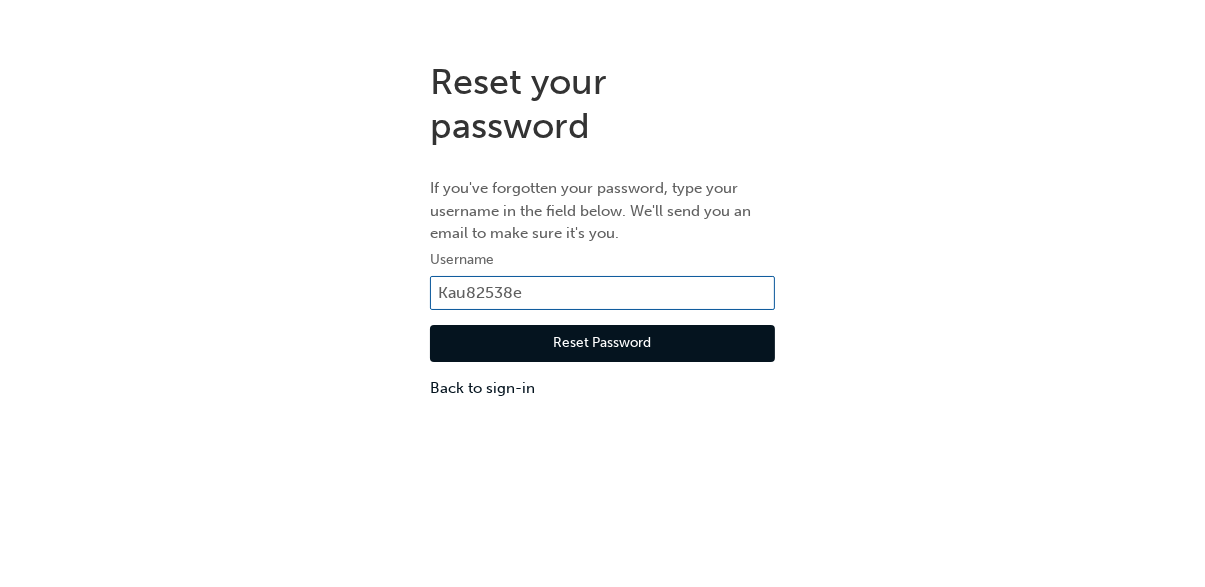 type on "Kau82538e9" 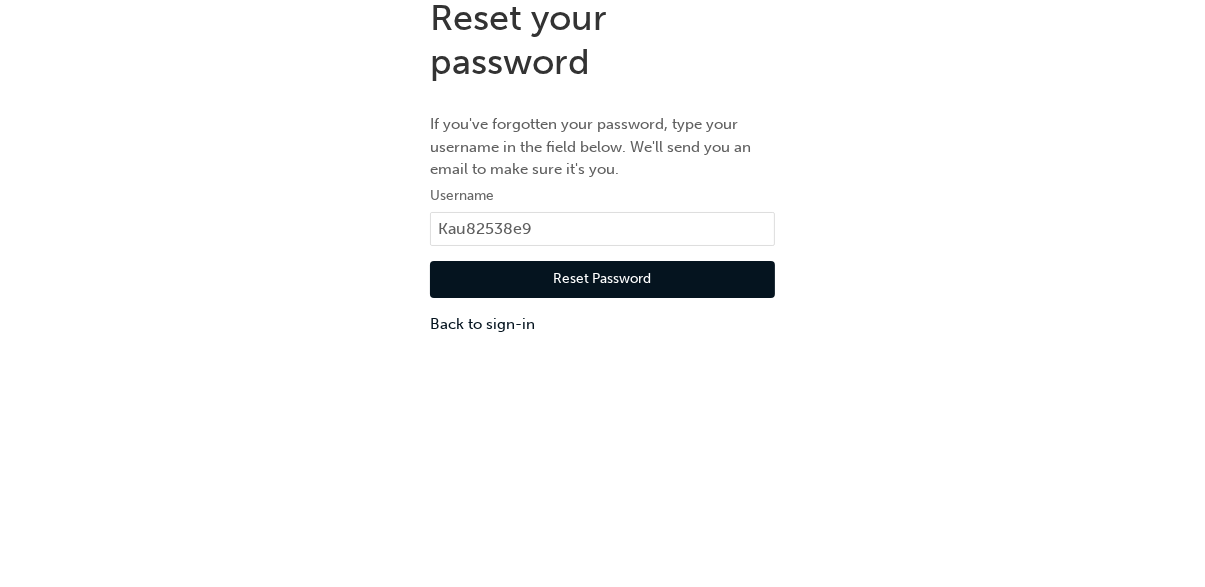 click on "Reset Password" at bounding box center [602, 344] 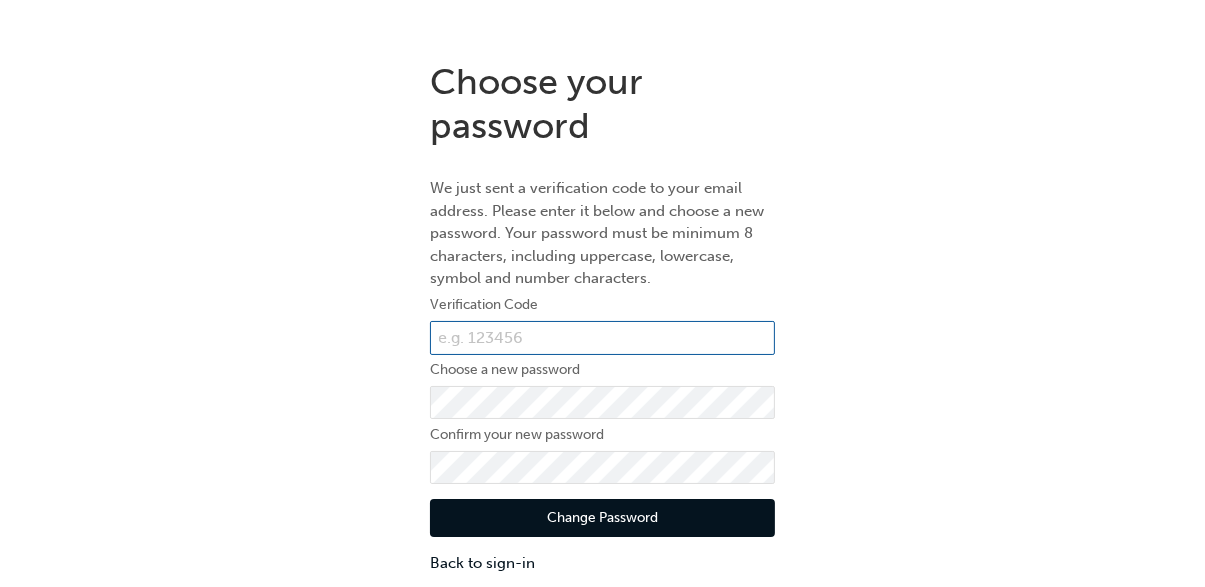 click at bounding box center (602, 338) 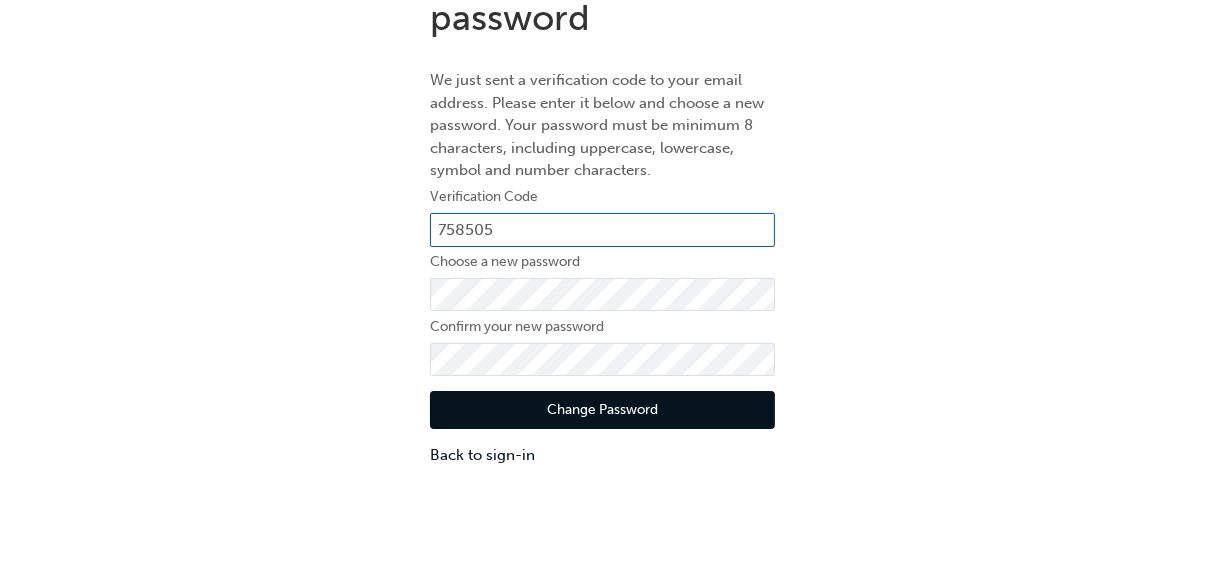 type on "758505" 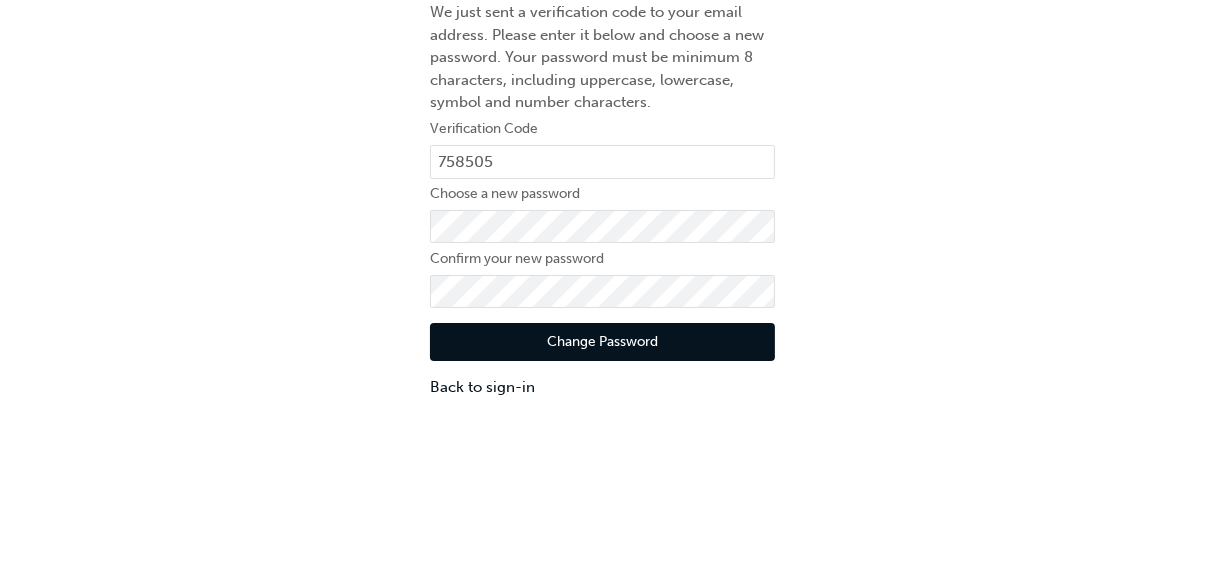 click on "Change Password" at bounding box center [602, 518] 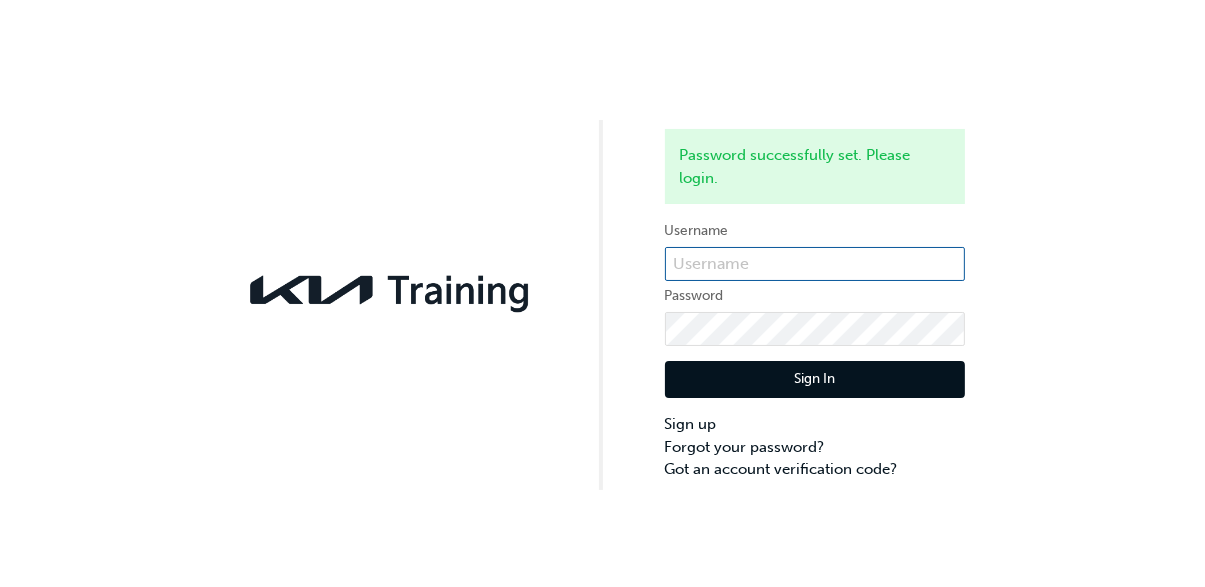 click at bounding box center [815, 264] 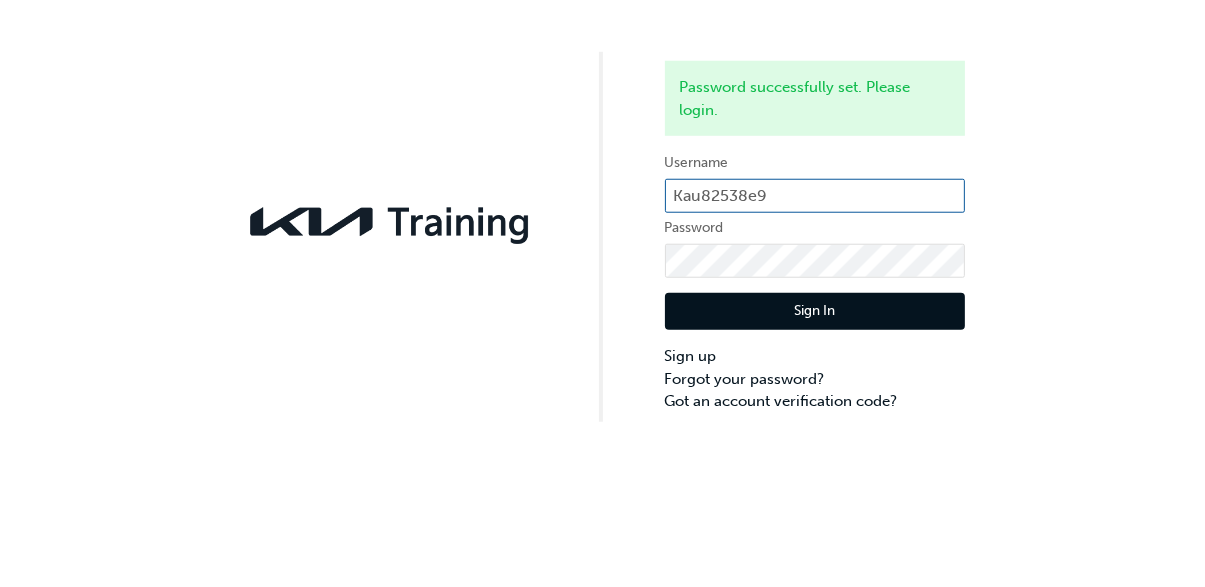 type on "Kau82538e9" 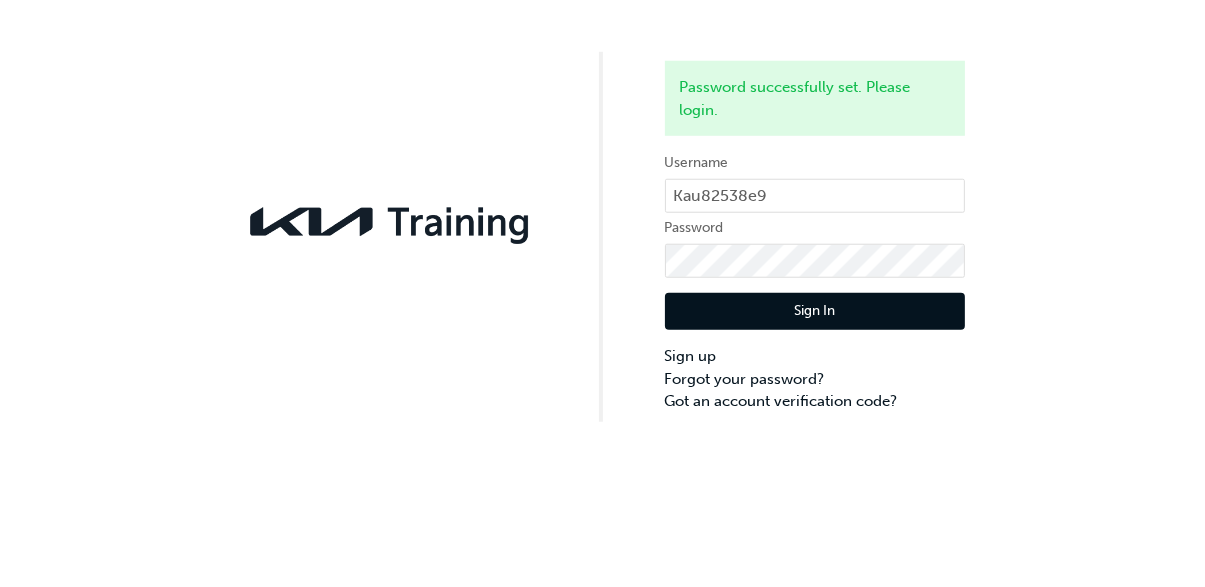 click on "Sign In" at bounding box center [815, 380] 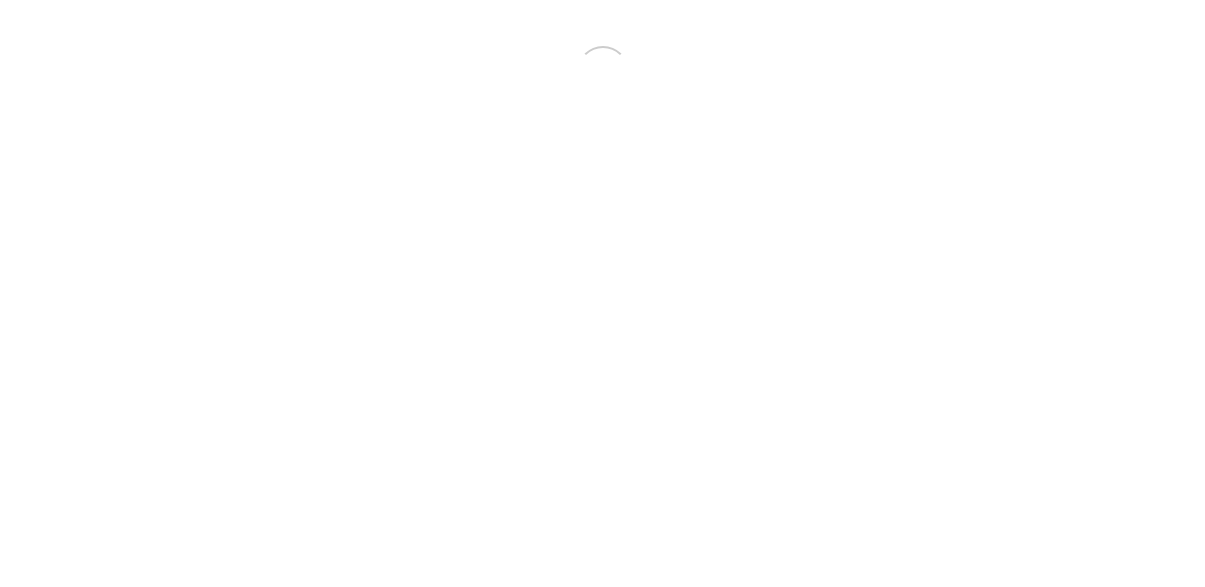 scroll, scrollTop: 0, scrollLeft: 0, axis: both 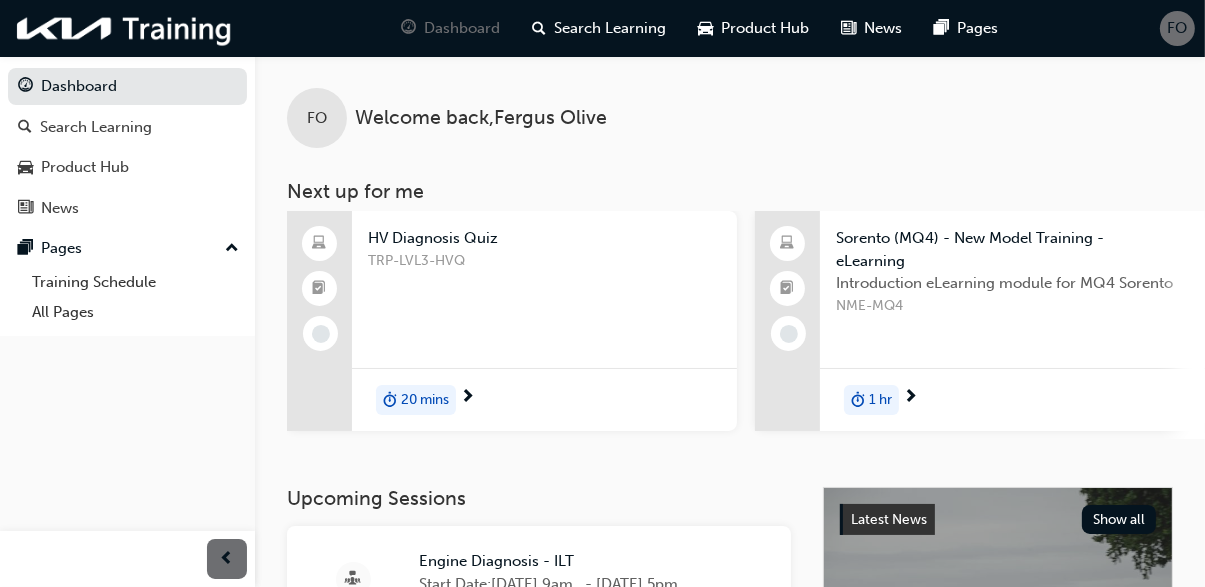 click on "HV Diagnosis Quiz" at bounding box center (544, 238) 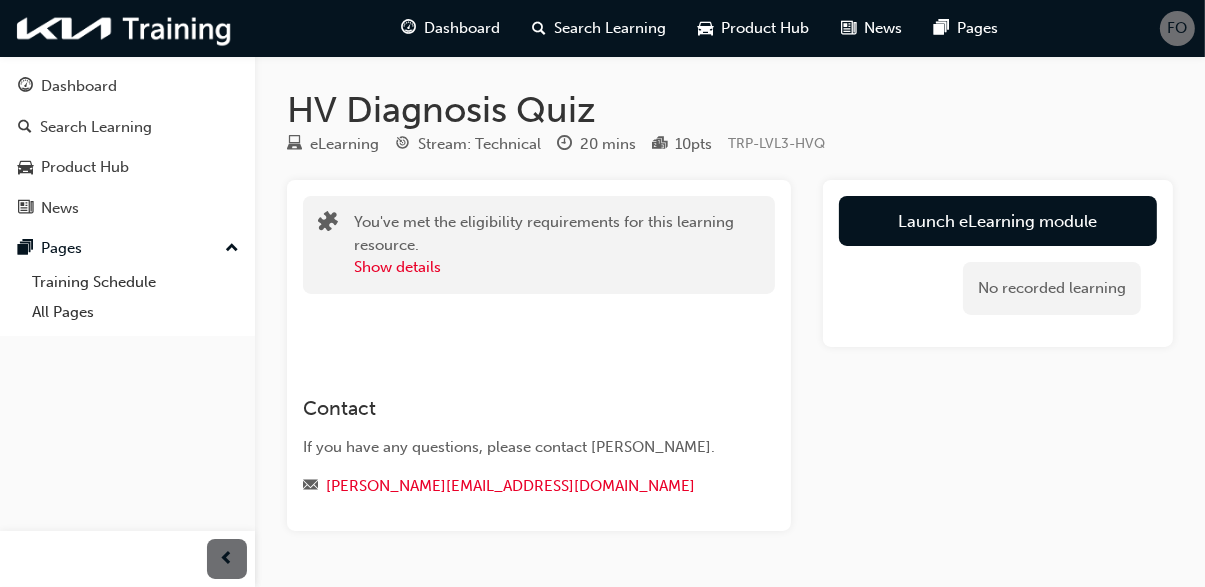 click on "Launch eLearning module" at bounding box center [998, 221] 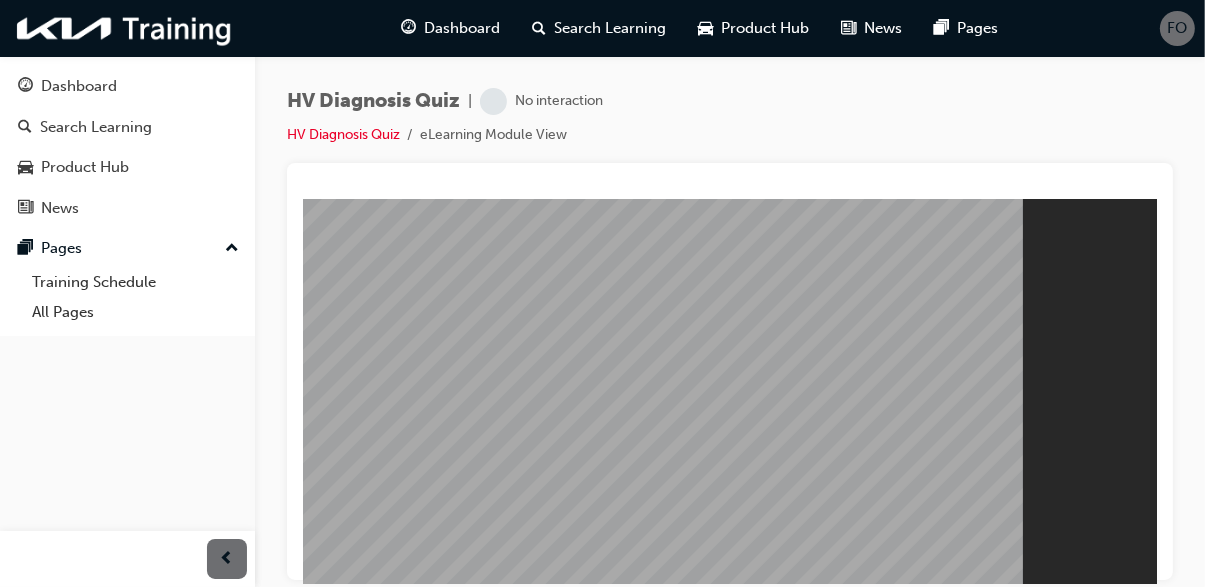 scroll, scrollTop: 0, scrollLeft: 0, axis: both 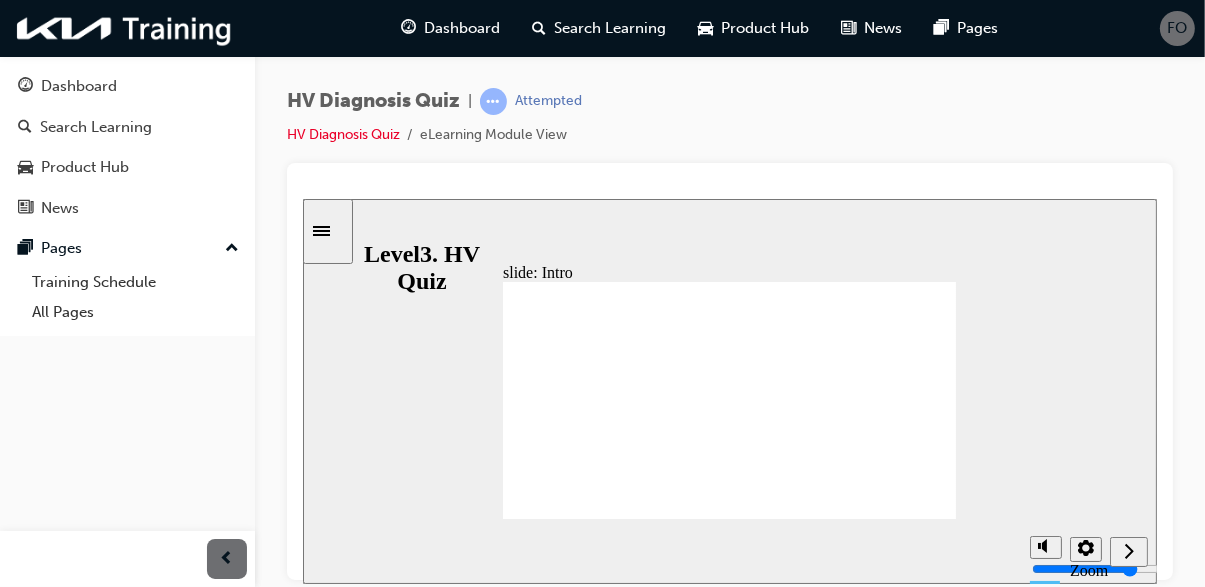 click at bounding box center [1128, 551] 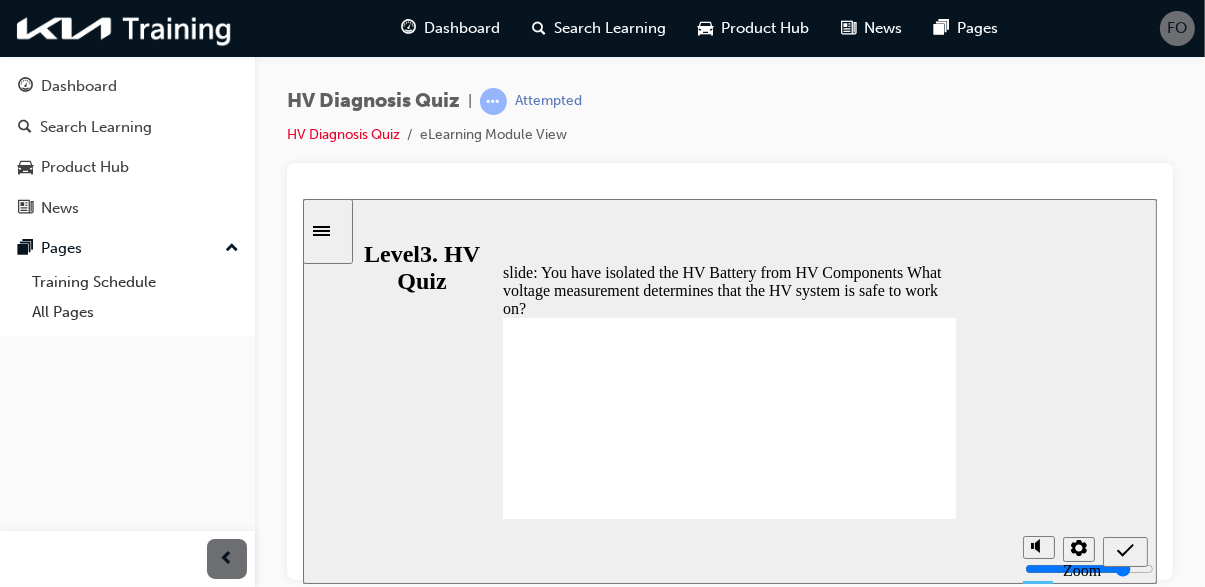 radio on "true" 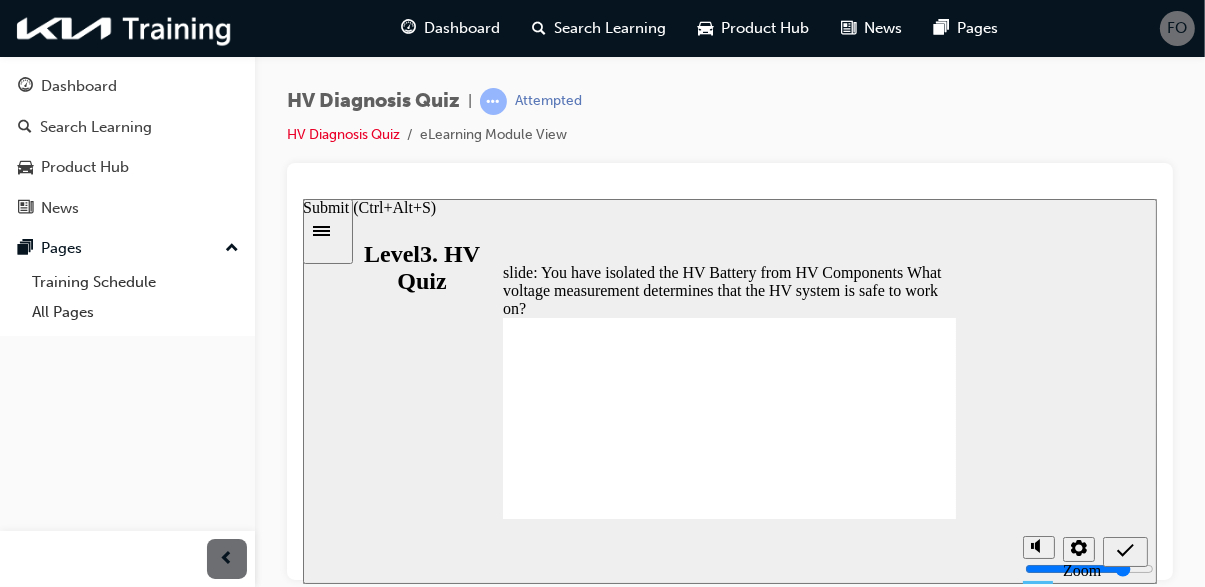 click 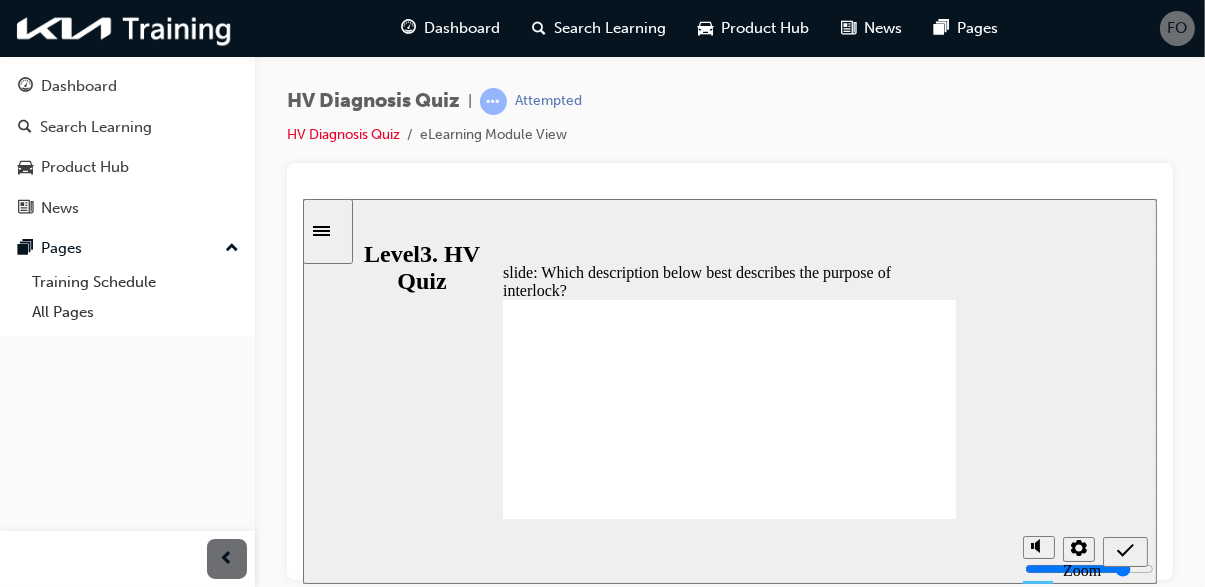 radio on "true" 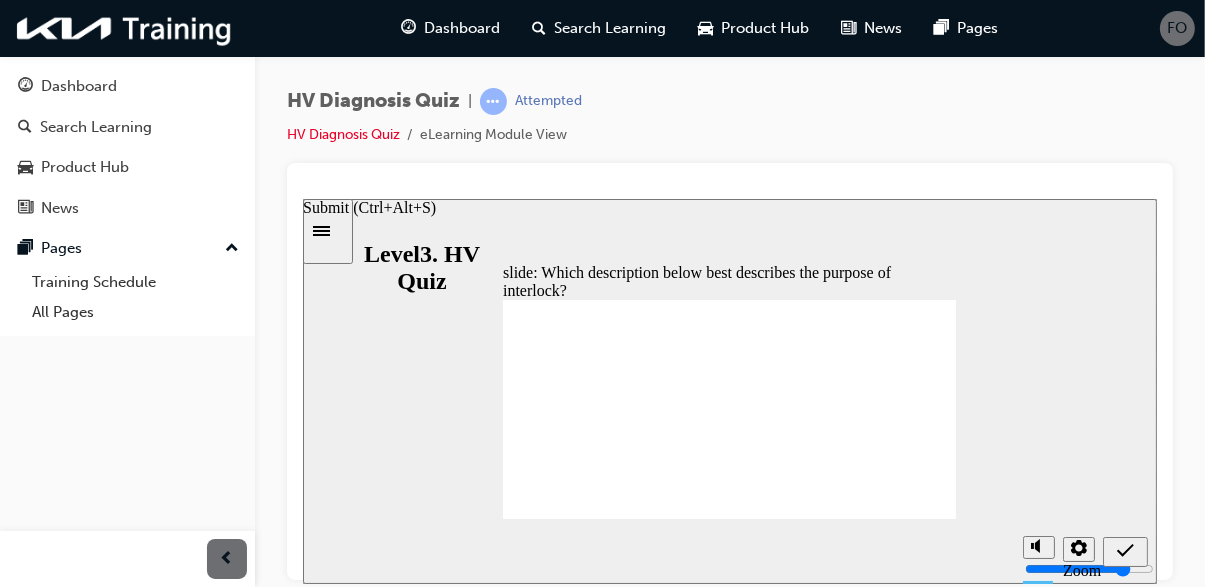 click 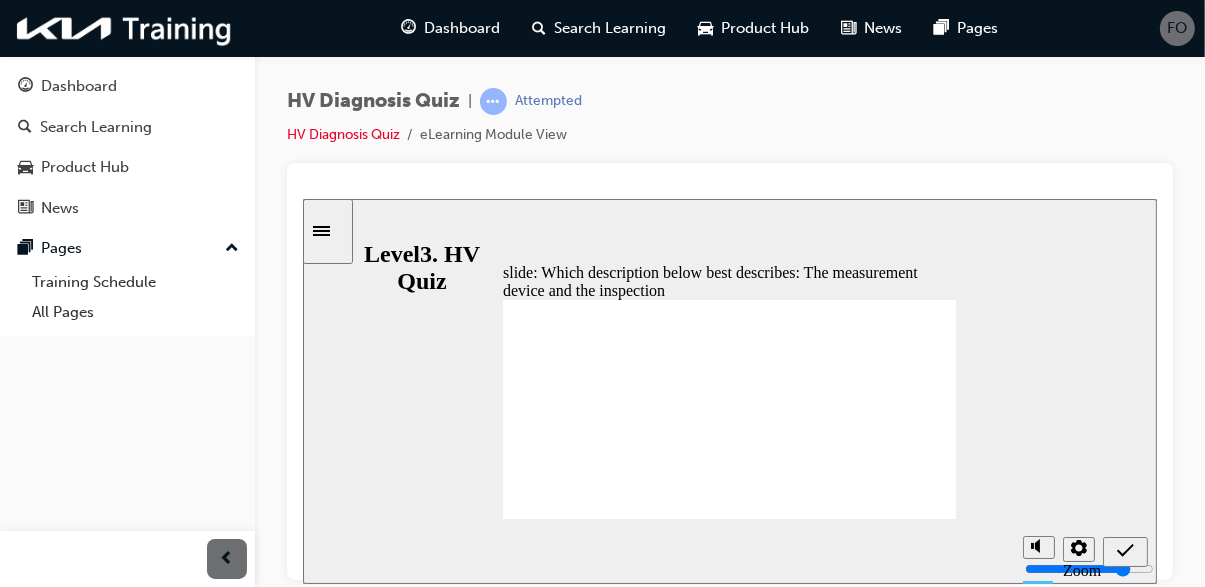 radio on "true" 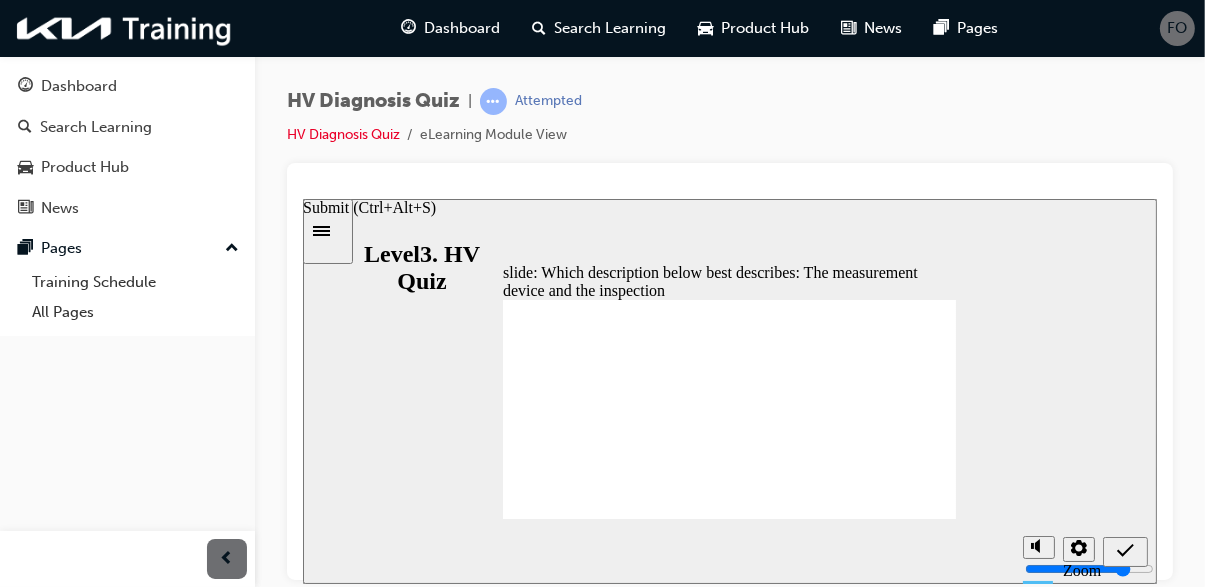 click 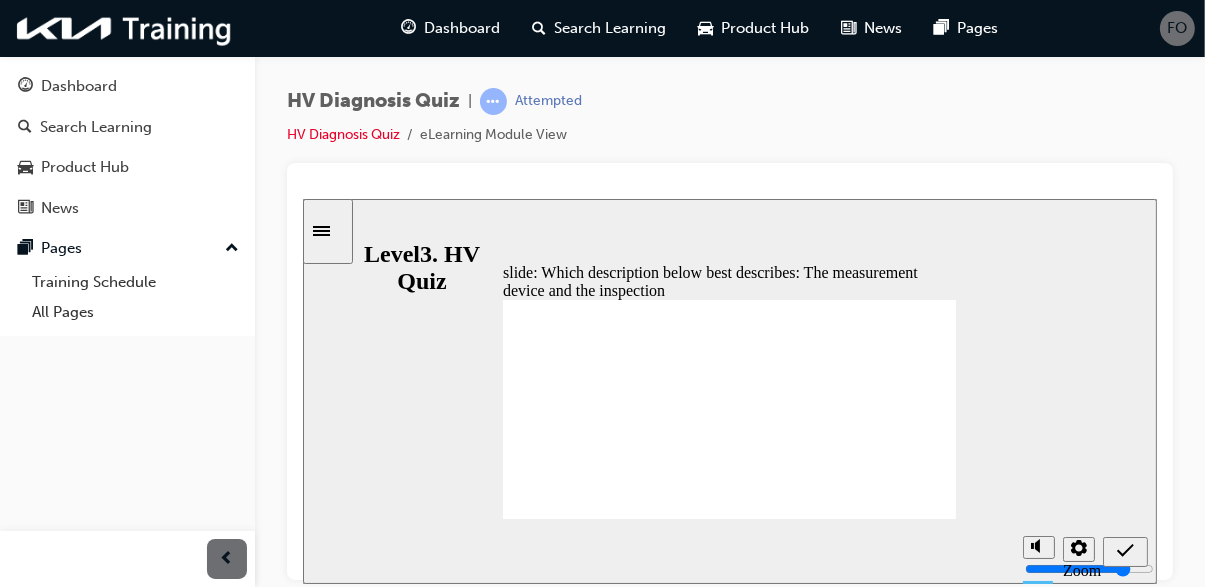 radio on "true" 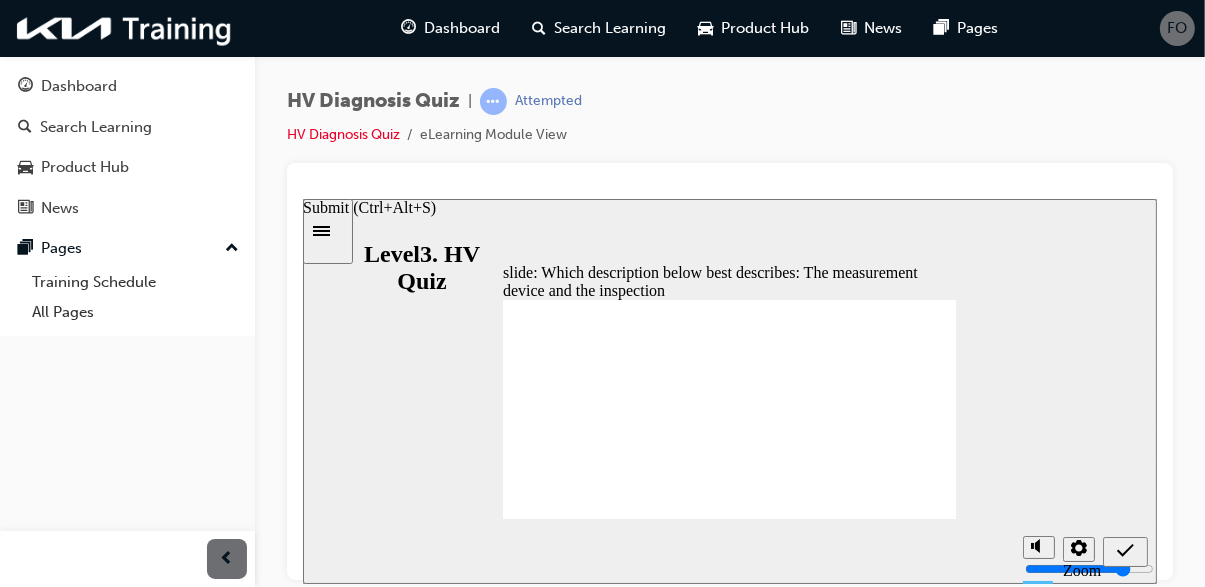 click 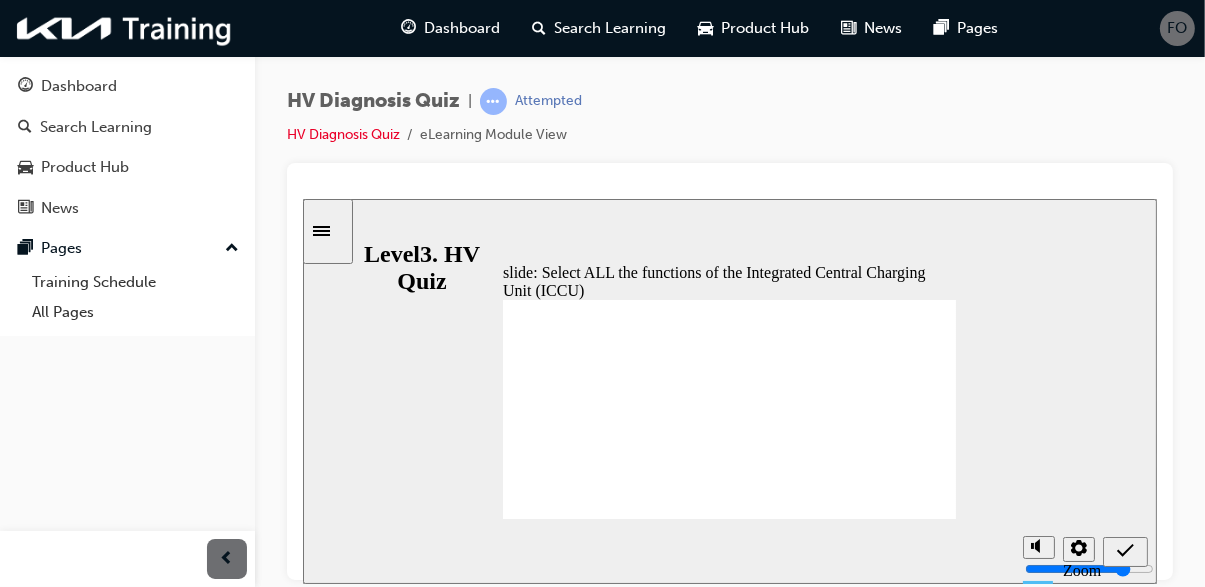 checkbox on "true" 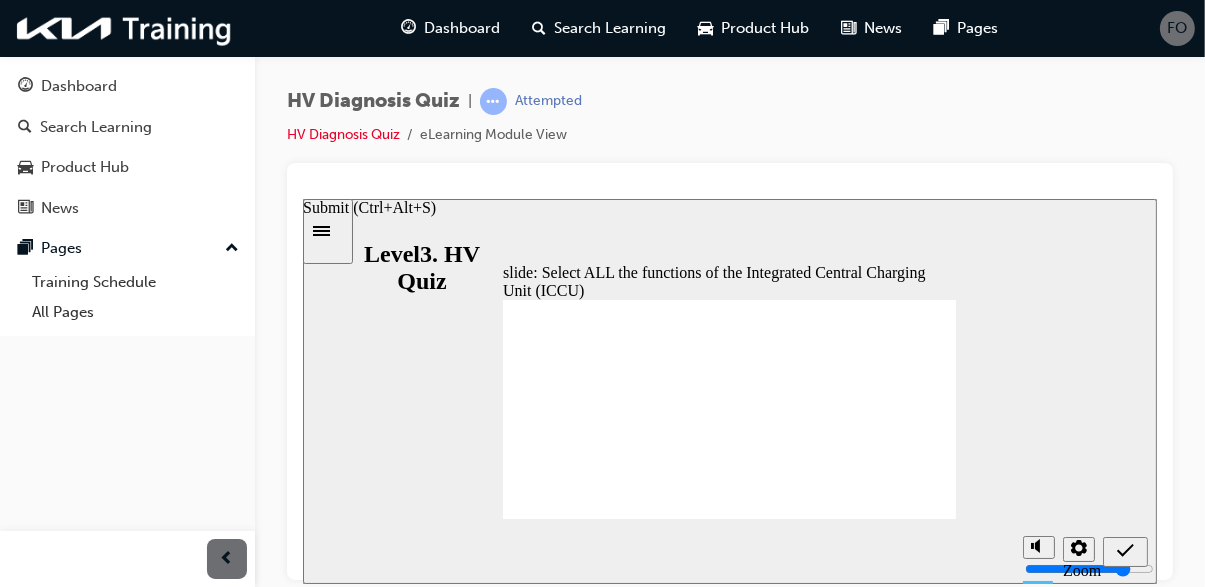 click 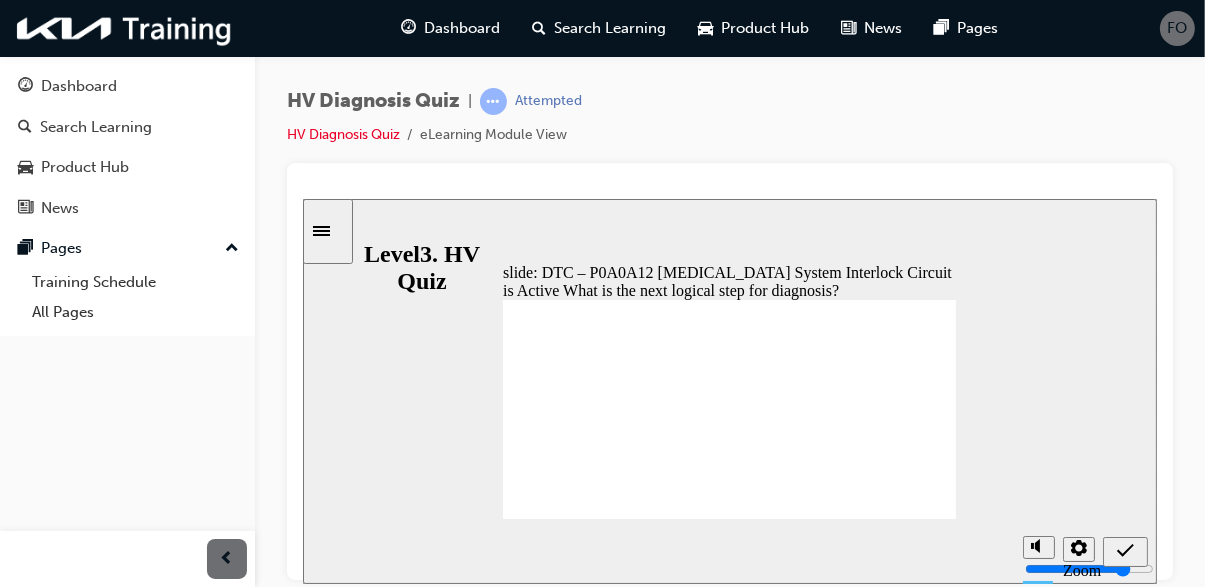 radio on "true" 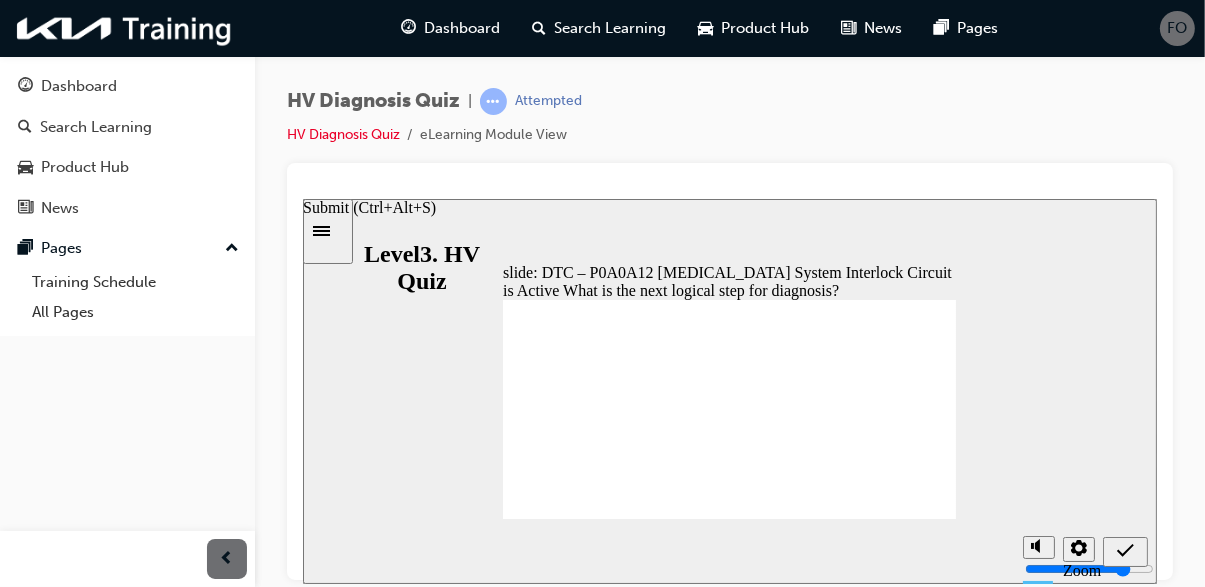 click 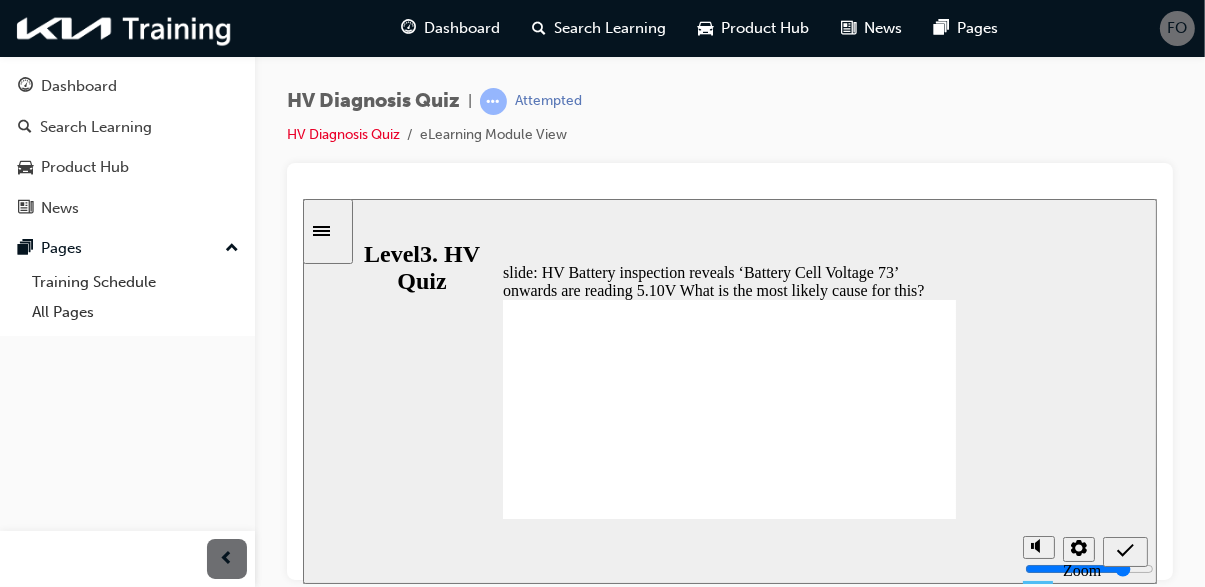 radio on "true" 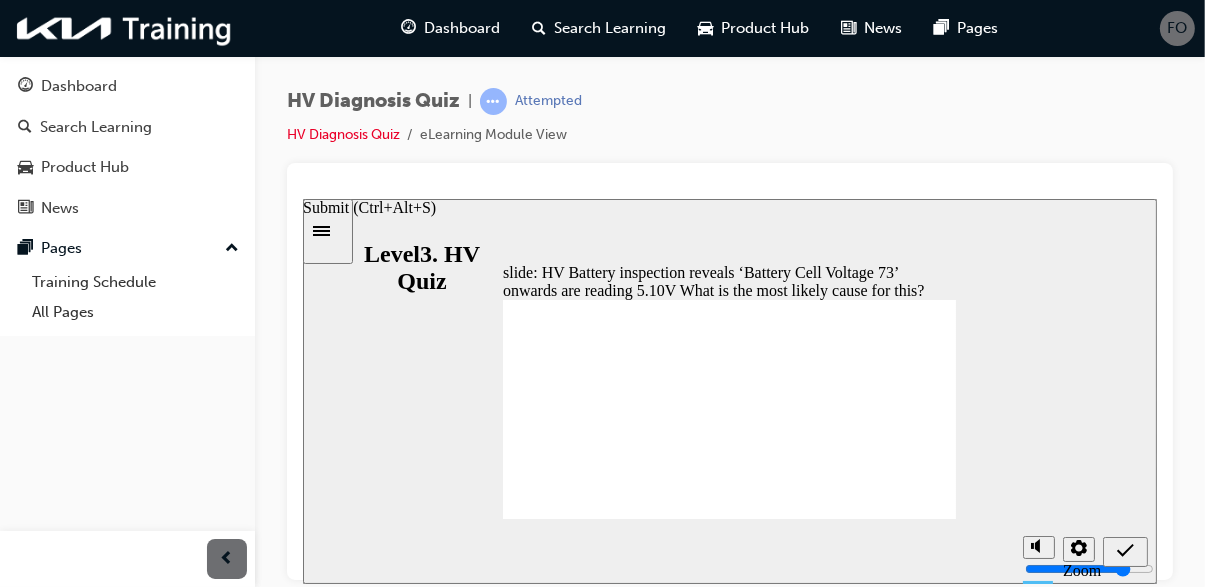 click 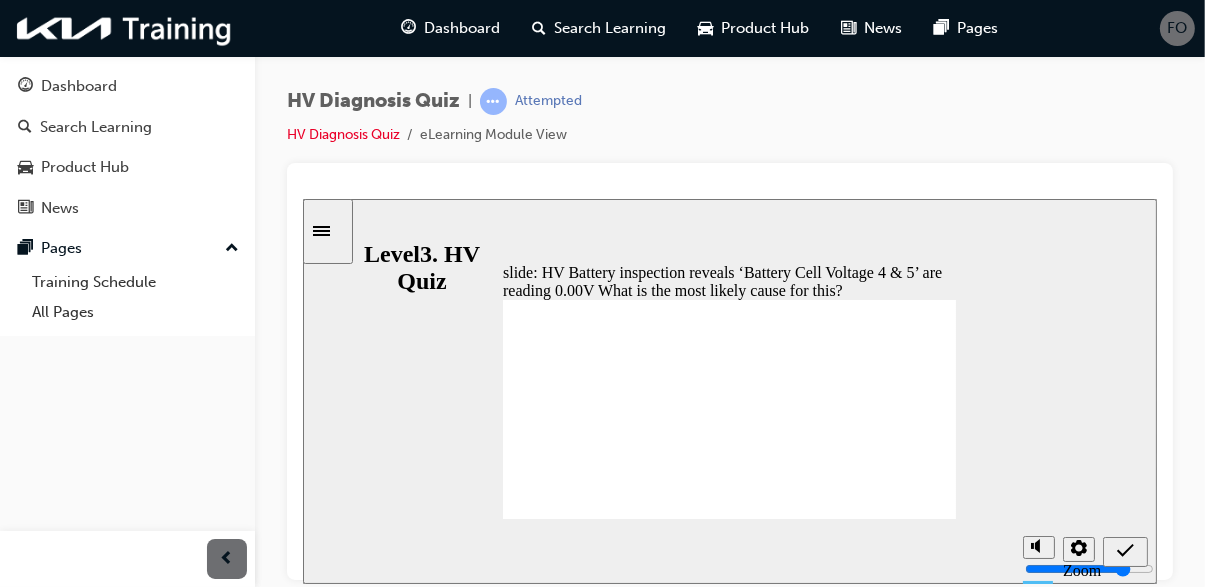 radio on "true" 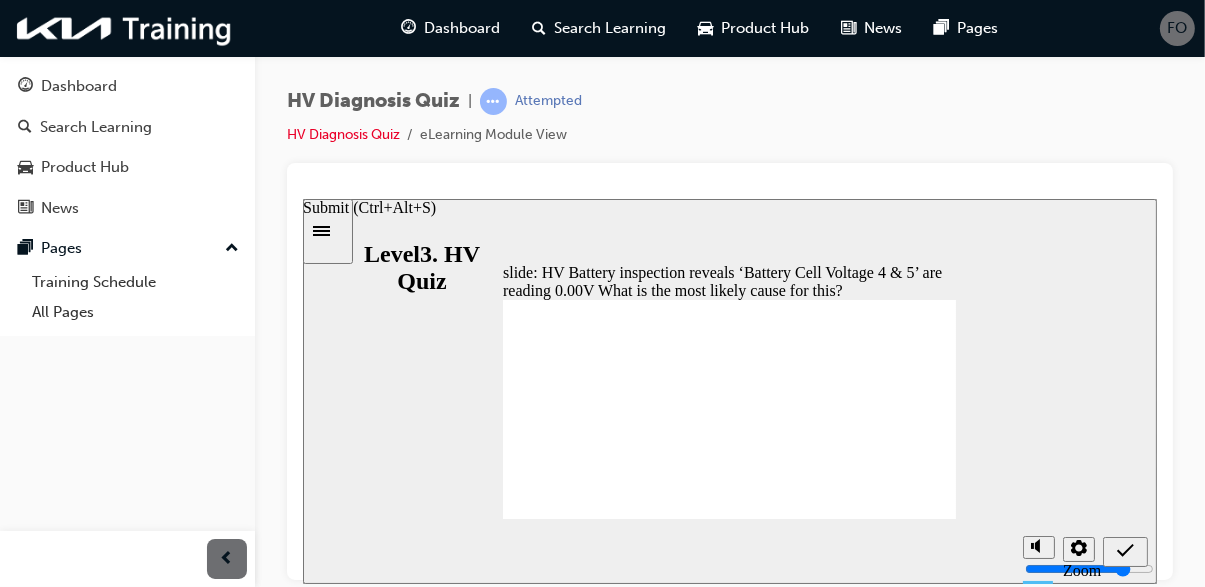 click 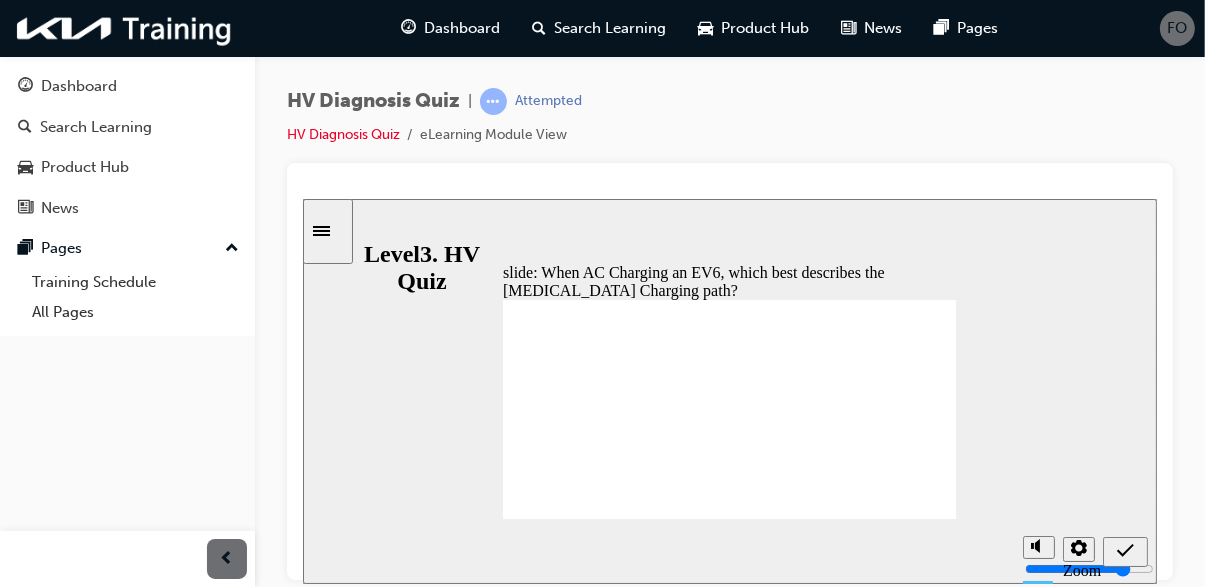 radio on "true" 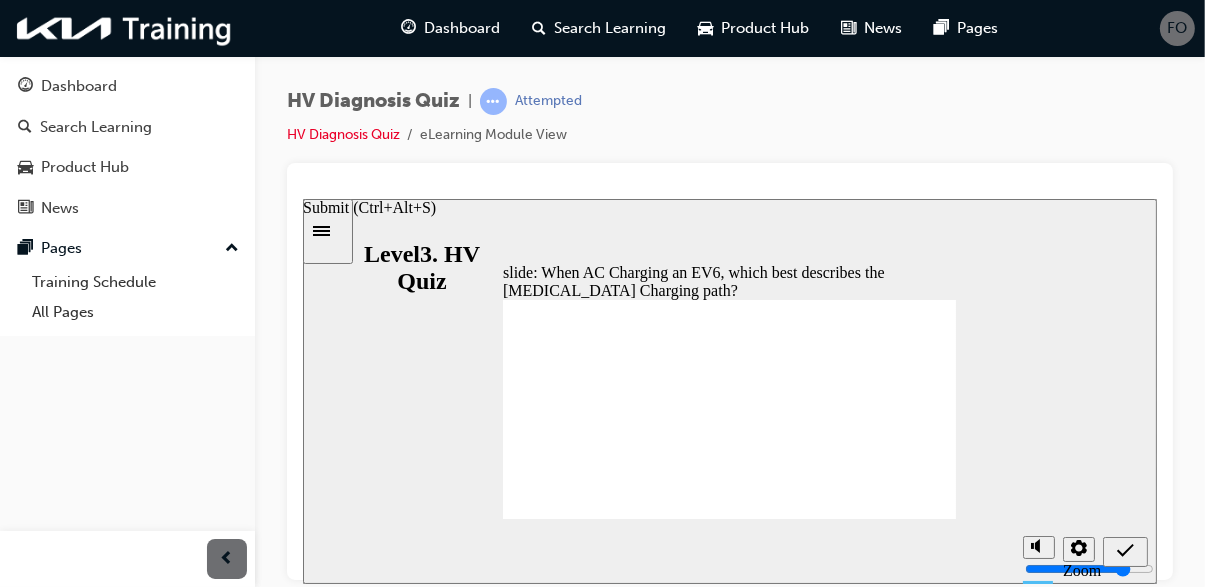 click 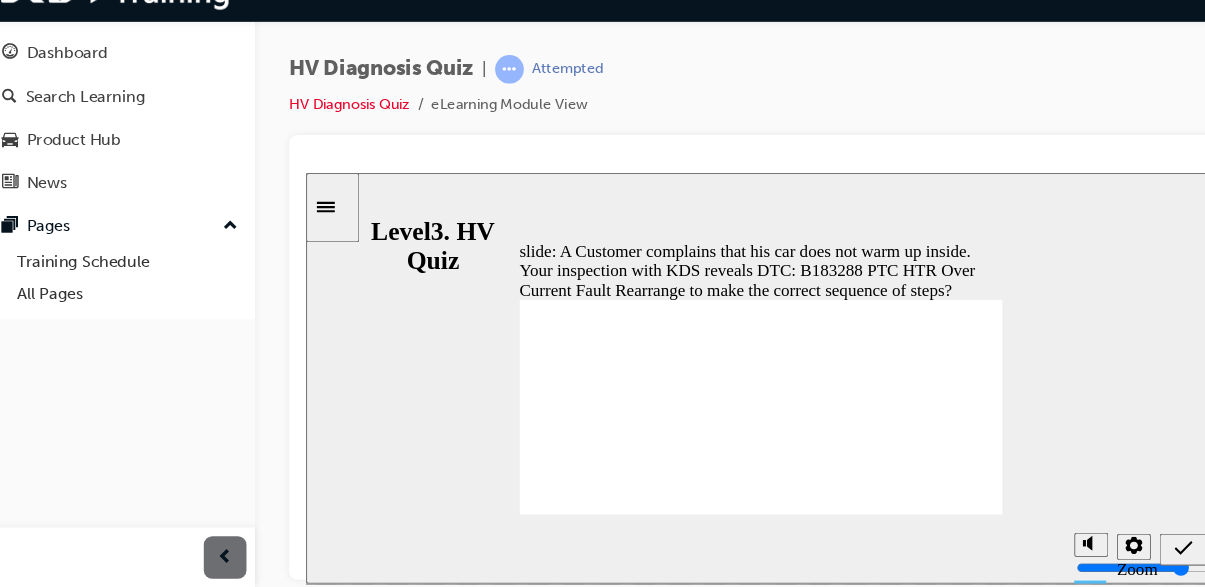 scroll, scrollTop: 0, scrollLeft: 0, axis: both 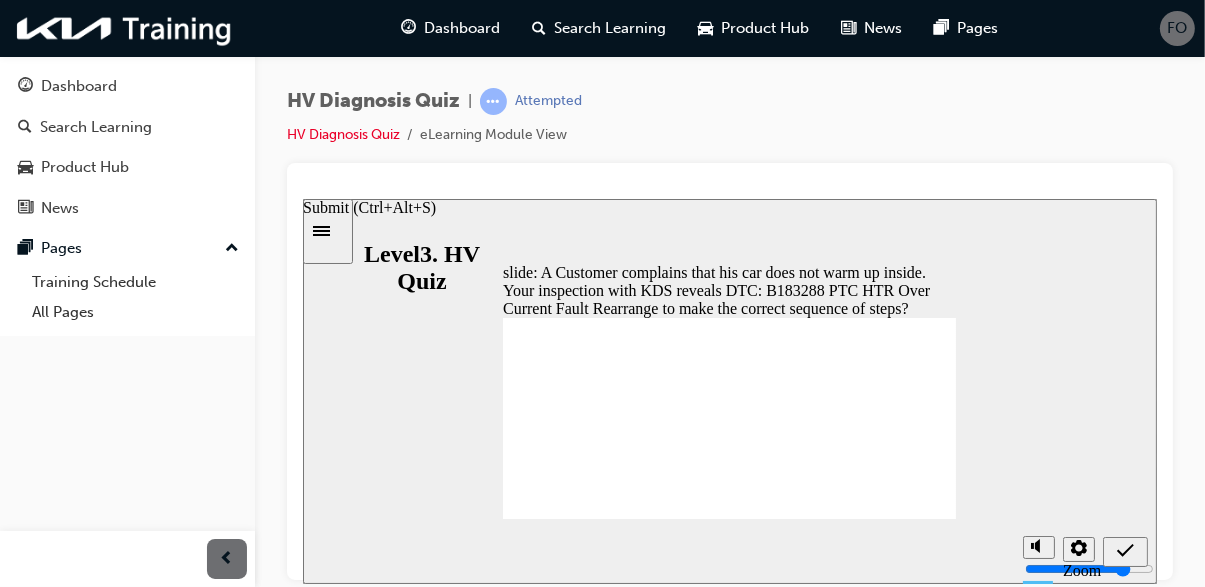 click 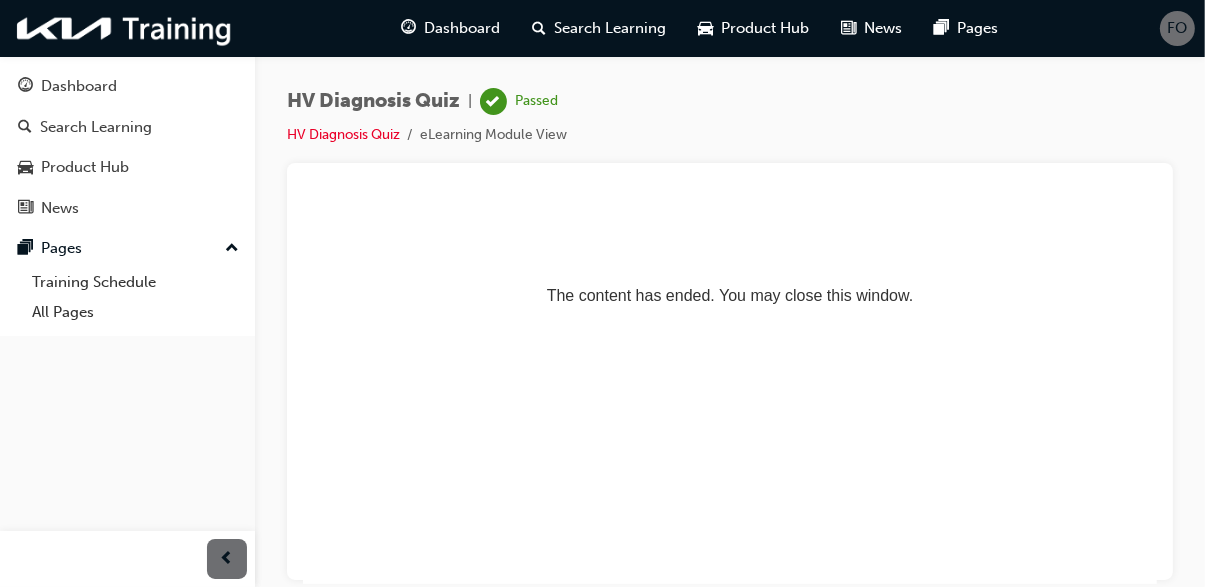 scroll, scrollTop: 0, scrollLeft: 0, axis: both 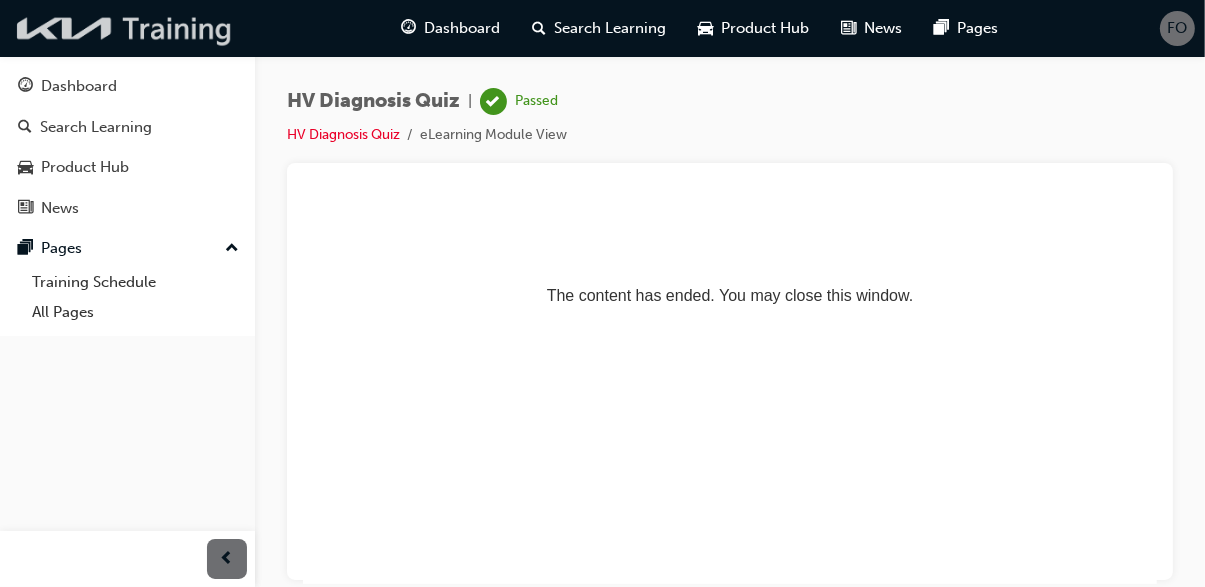 click at bounding box center [125, 28] 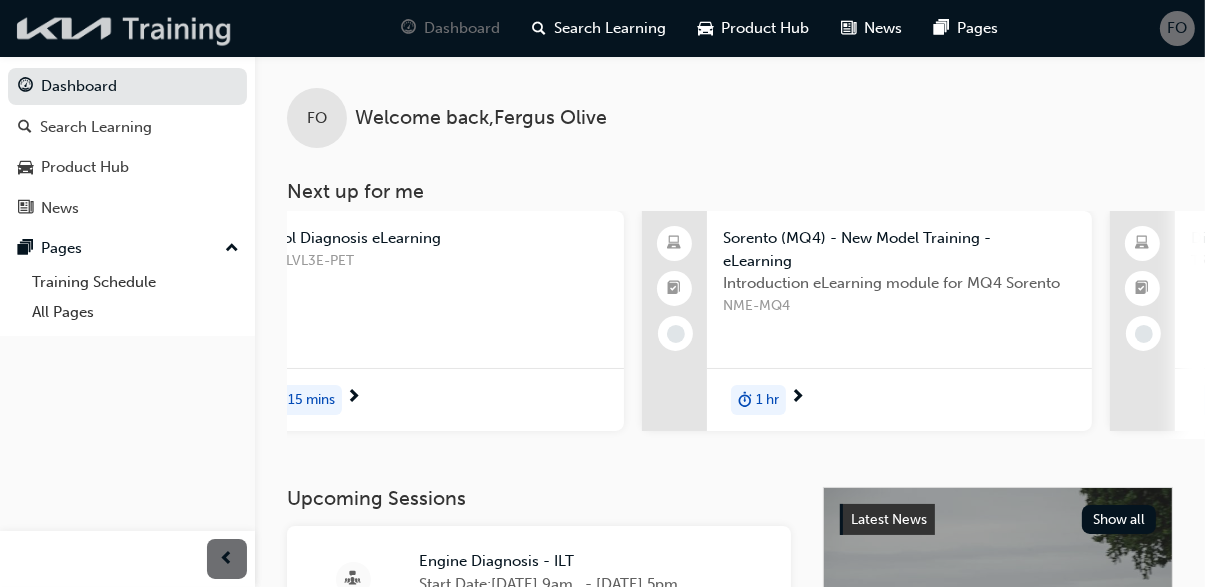 scroll, scrollTop: 0, scrollLeft: 0, axis: both 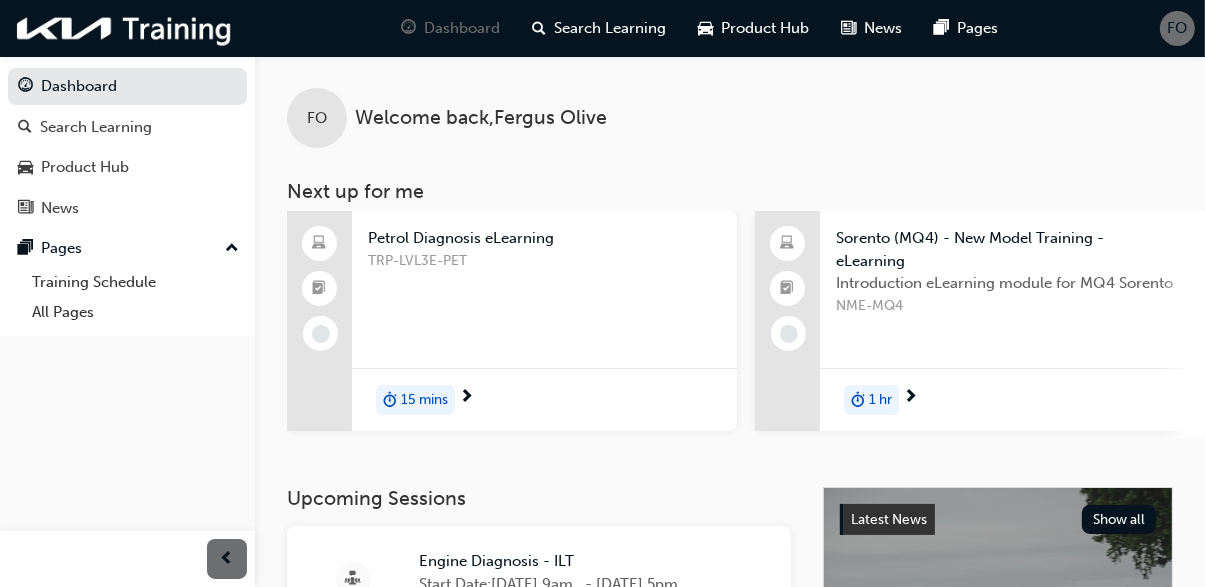 click on "Training Schedule" at bounding box center (135, 282) 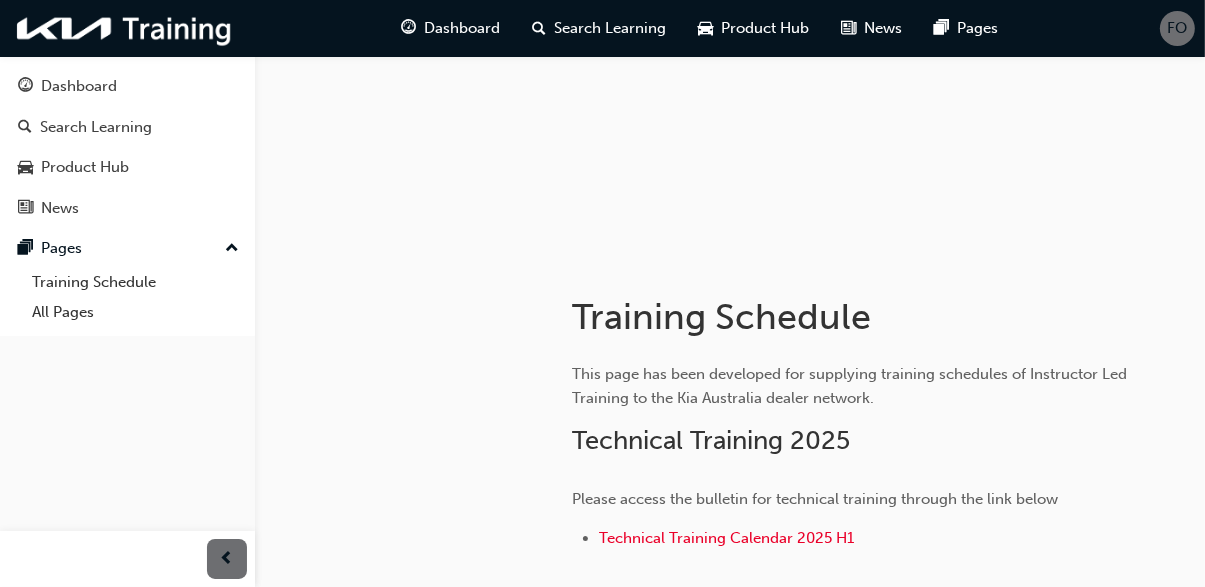 scroll, scrollTop: 184, scrollLeft: 0, axis: vertical 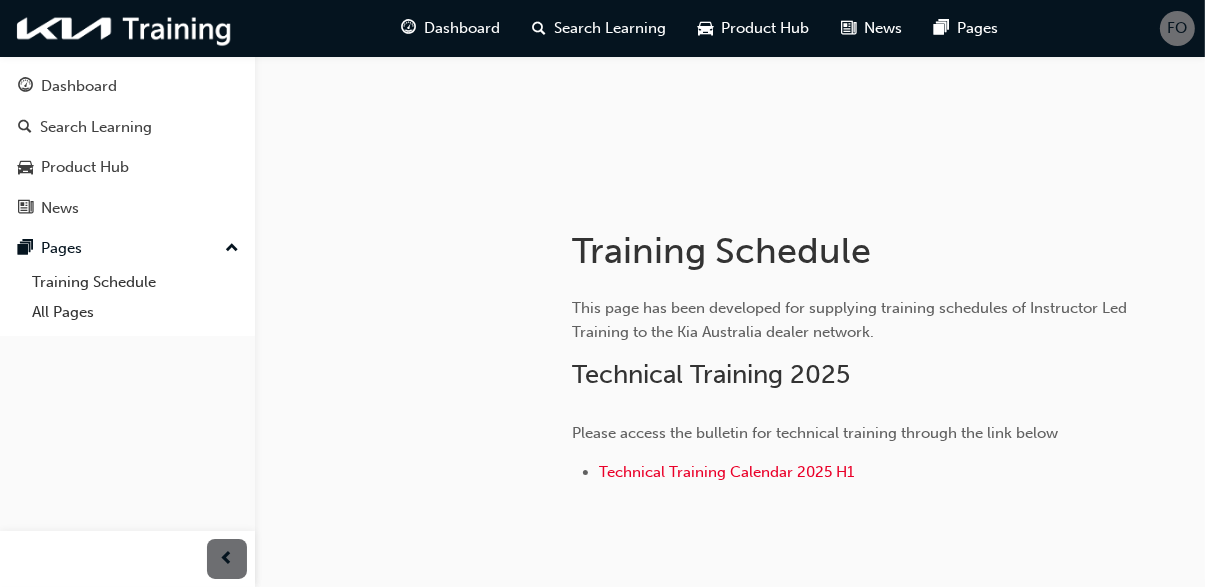click on "Dashboard" at bounding box center (127, 86) 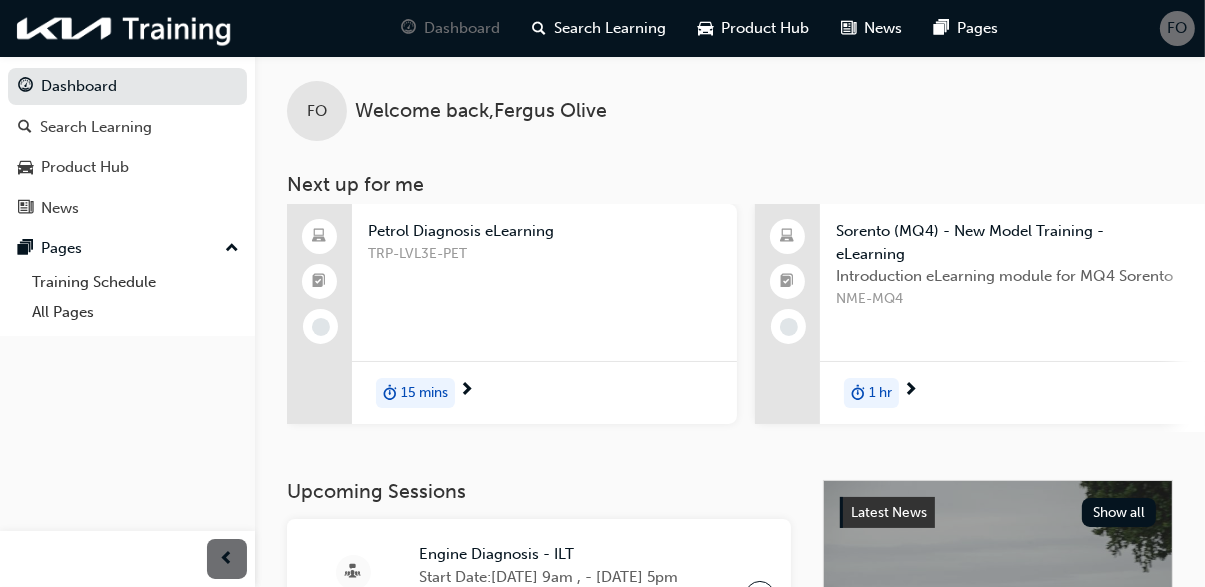 scroll, scrollTop: 19, scrollLeft: 0, axis: vertical 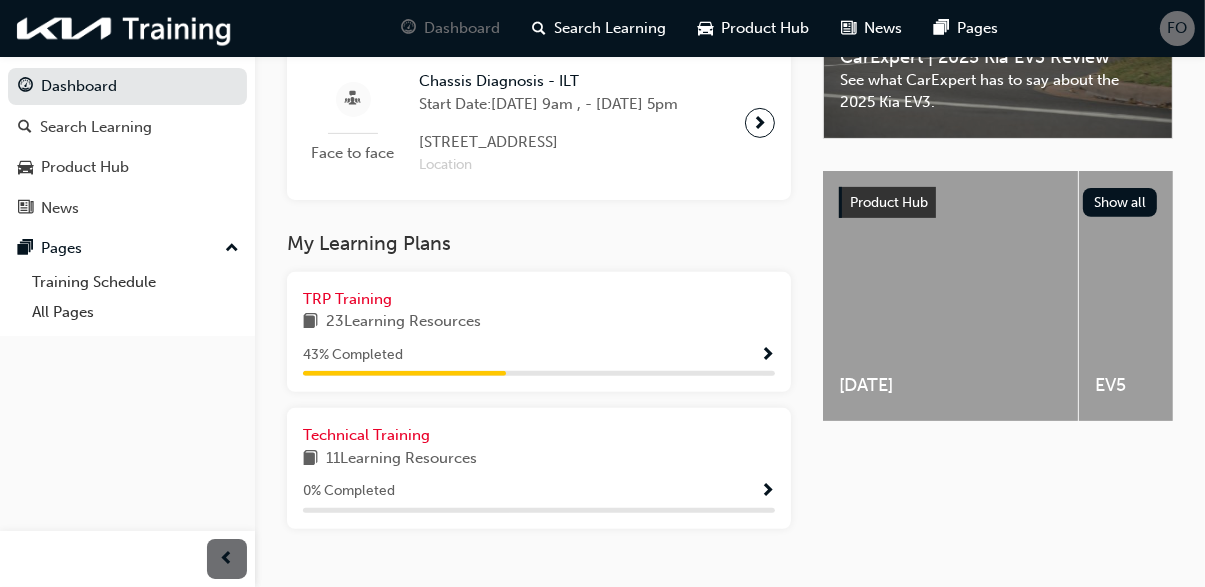 click on "Latest News Show all CarExpert | 2025 Kia EV3 Review See what CarExpert has to say about the 2025 Kia EV3. Product Hub Show all [DATE] EV5 EV6 EV9 K4 Niro EV Niro Hybrid Picanto Seltos Sorento Sportage Stonic" at bounding box center (998, 207) 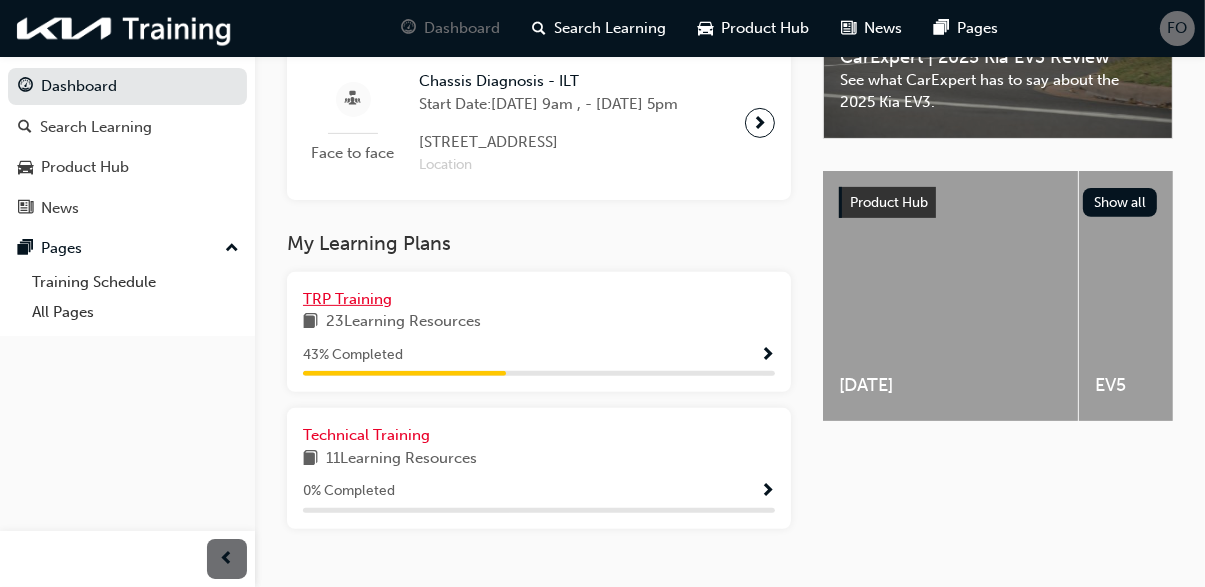 click on "TRP Training" at bounding box center (347, 299) 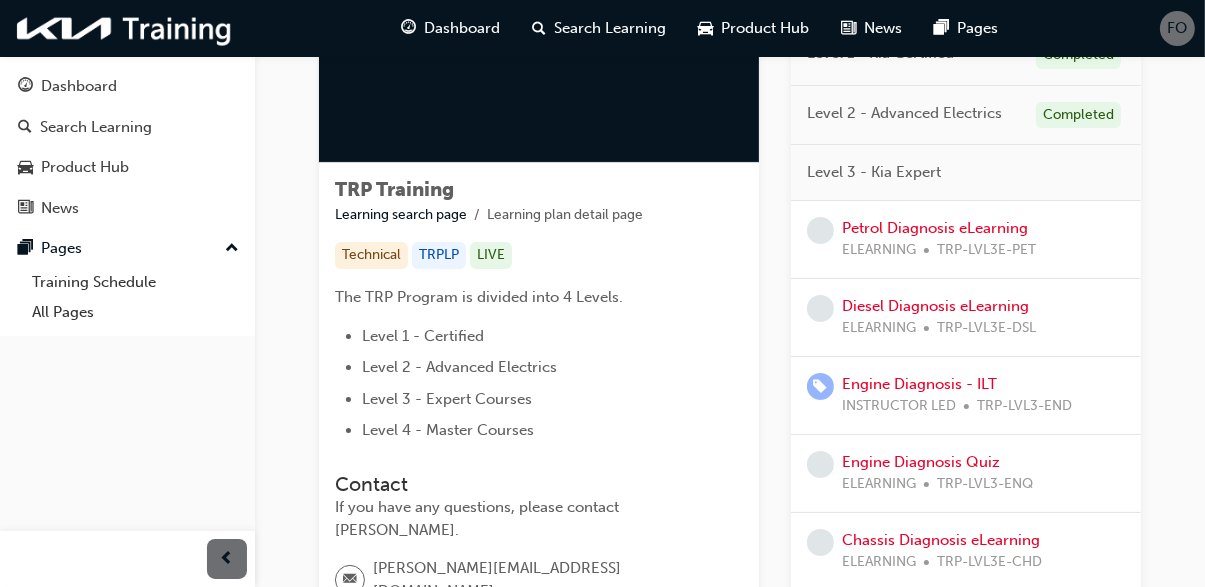 scroll, scrollTop: 221, scrollLeft: 0, axis: vertical 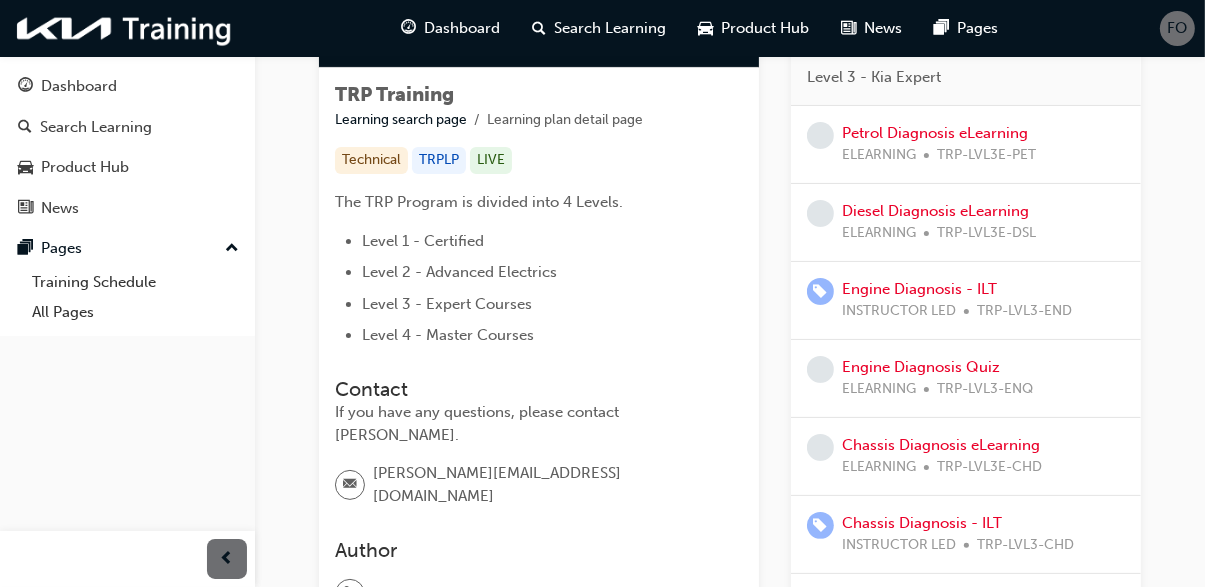 click on "TRP Training   Learning search page Learning plan detail page TRP Training   Learning search page Learning plan detail page Technical TRPLP LIVE The TRP Program is divided into 4 Levels. Level 1 - Certified Level 2 - Advanced Electrics Level 3 - Expert Courses Level 4 - Master Courses Contact If you have any questions, please contact [PERSON_NAME]. [PERSON_NAME][EMAIL_ADDRESS][DOMAIN_NAME] Author [PERSON_NAME] Learning Plan TRP Training 43 % Completed 10 / 23 Show Incomplete Only Level 1 - Kia Certified Completed Level 2 - Advanced Electrics Completed Level 3 - Kia Expert Petrol Diagnosis eLearning ELEARNING TRP-LVL3E-PET Diesel Diagnosis eLearning ELEARNING TRP-LVL3E-DSL Engine Diagnosis - ILT INSTRUCTOR LED TRP-LVL3-END Engine Diagnosis Quiz ELEARNING TRP-LVL3-ENQ Chassis Diagnosis eLearning ELEARNING TRP-LVL3E-CHD Chassis Diagnosis - ILT INSTRUCTOR LED TRP-LVL3-CHD Chassis Diagnosis Quiz ELEARNING TRP-LVL3-CHQ Level 4 - Kia Master MT Soft Skills - ILT INSTRUCTOR LED TRP-LVL4-MTS MT eLearning ELEARNING TRP-LVL4E-MTT MT Technical - ILT" at bounding box center [730, 503] 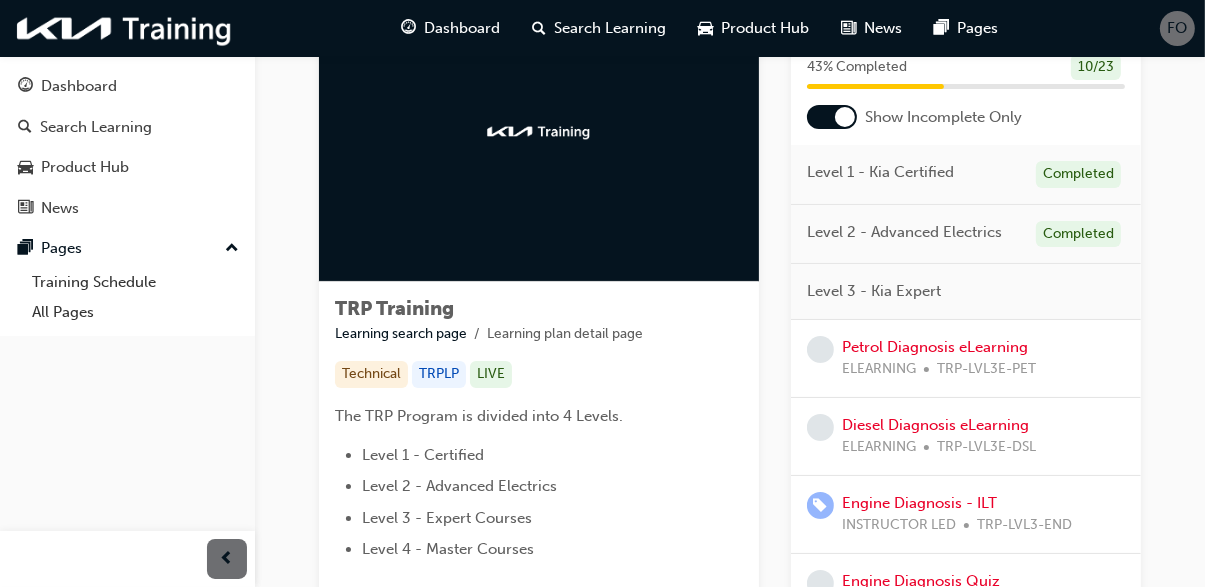 scroll, scrollTop: 0, scrollLeft: 0, axis: both 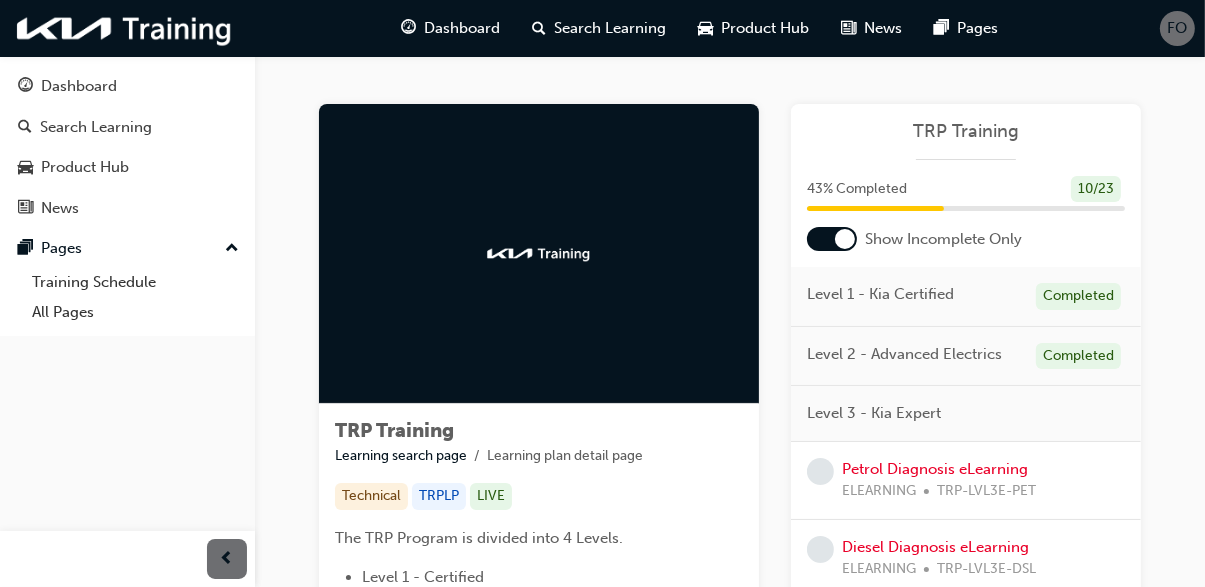 click on "Dashboard" at bounding box center [79, 86] 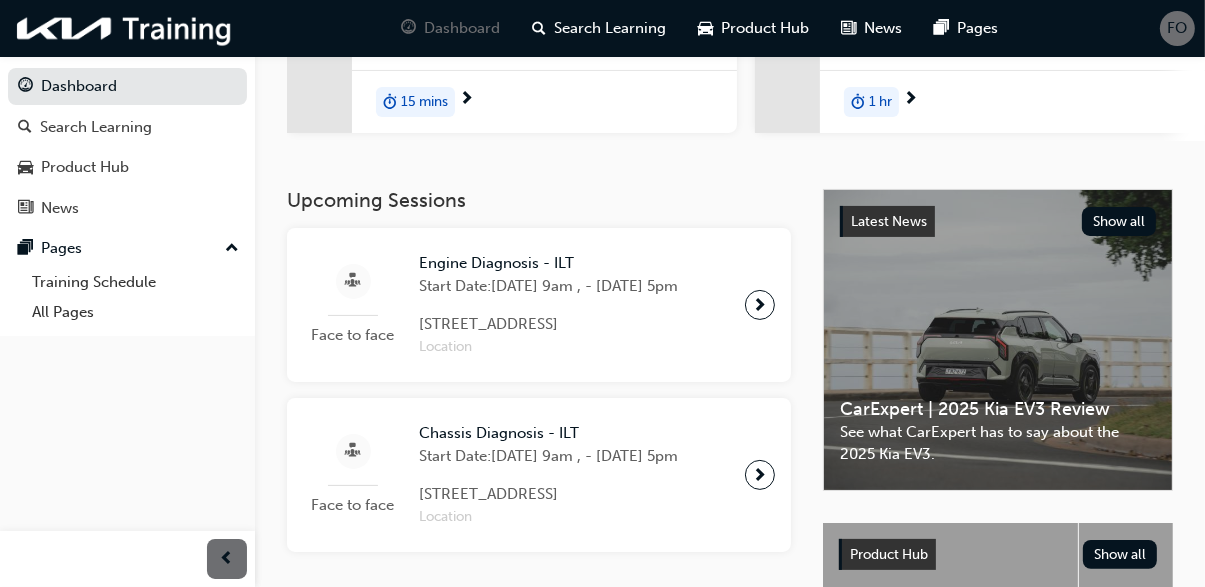 scroll, scrollTop: 298, scrollLeft: 0, axis: vertical 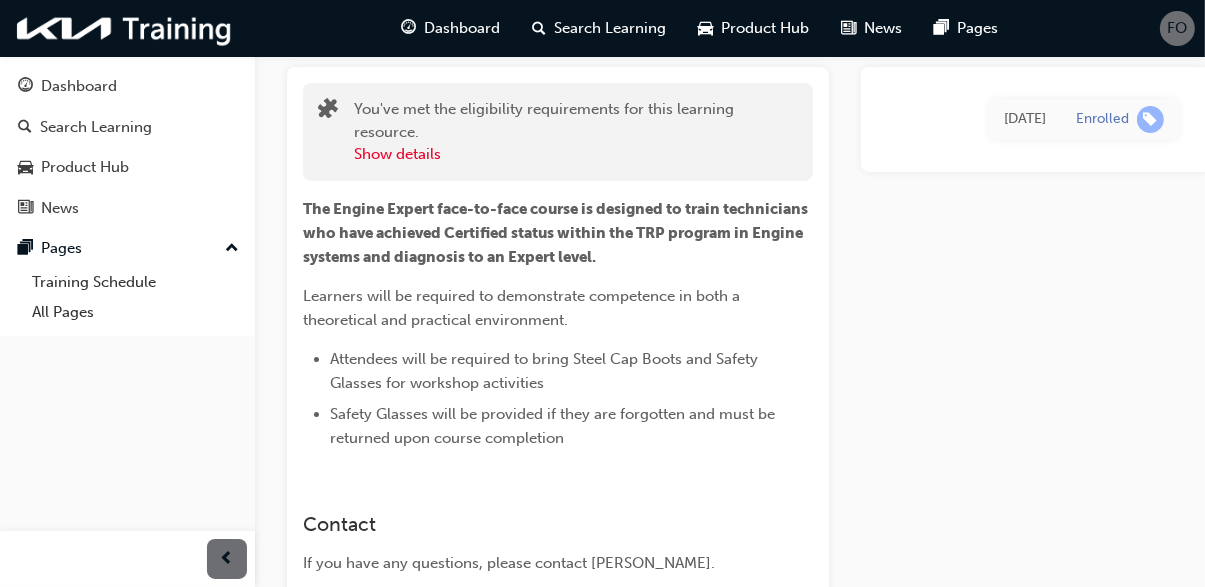 click on "Dashboard" at bounding box center [463, 28] 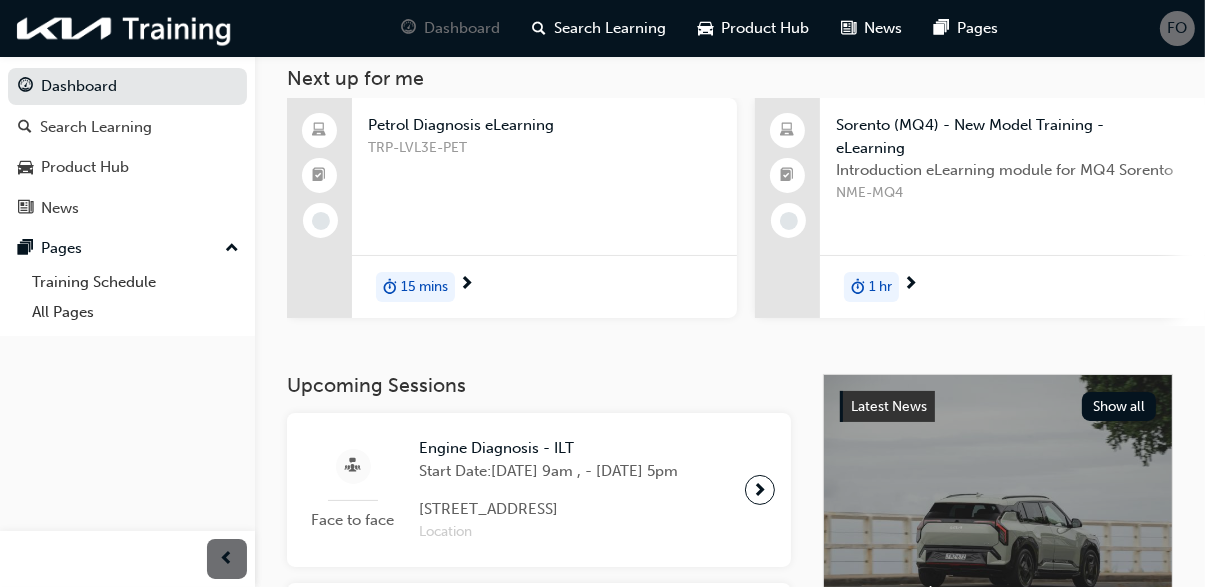 click on "15 mins" at bounding box center [544, 286] 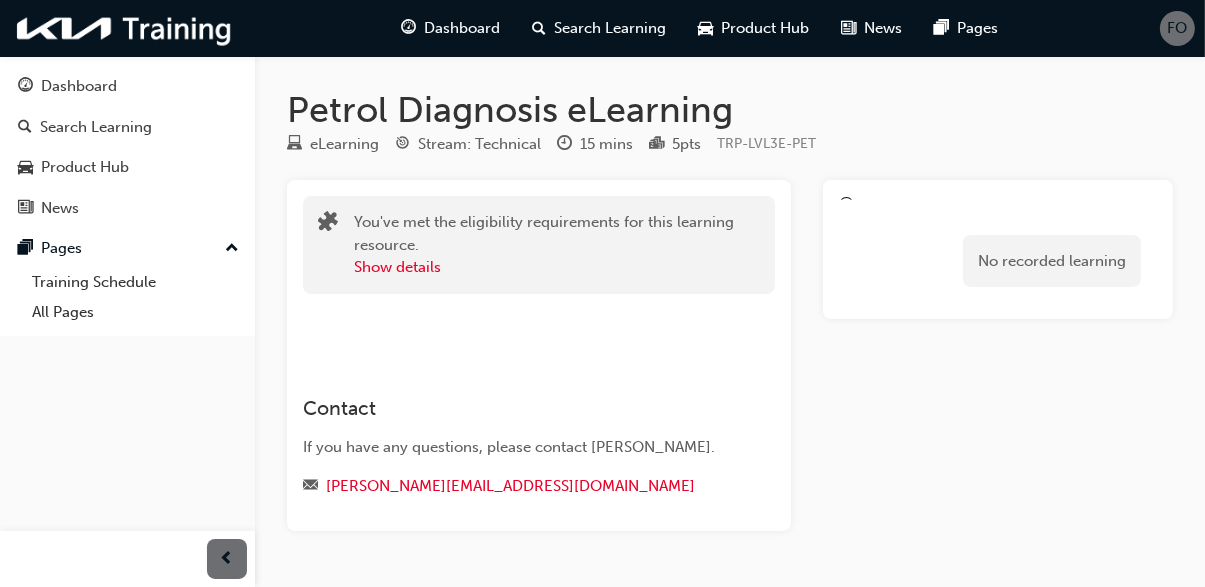 click on "No recorded learning" at bounding box center (1052, 261) 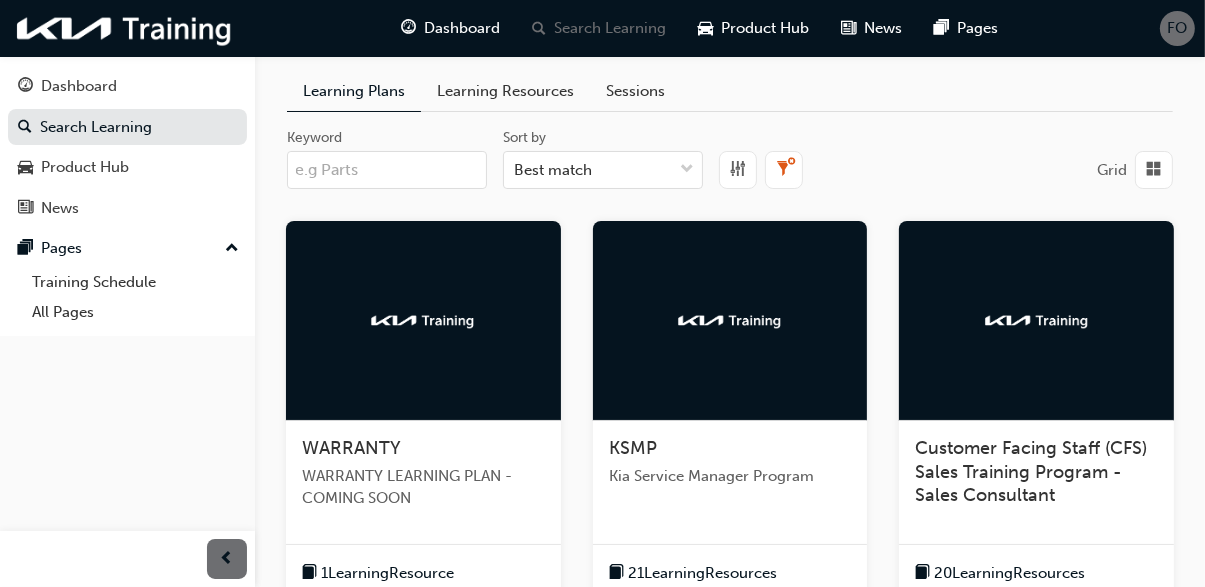 click on "Dashboard" at bounding box center (127, 86) 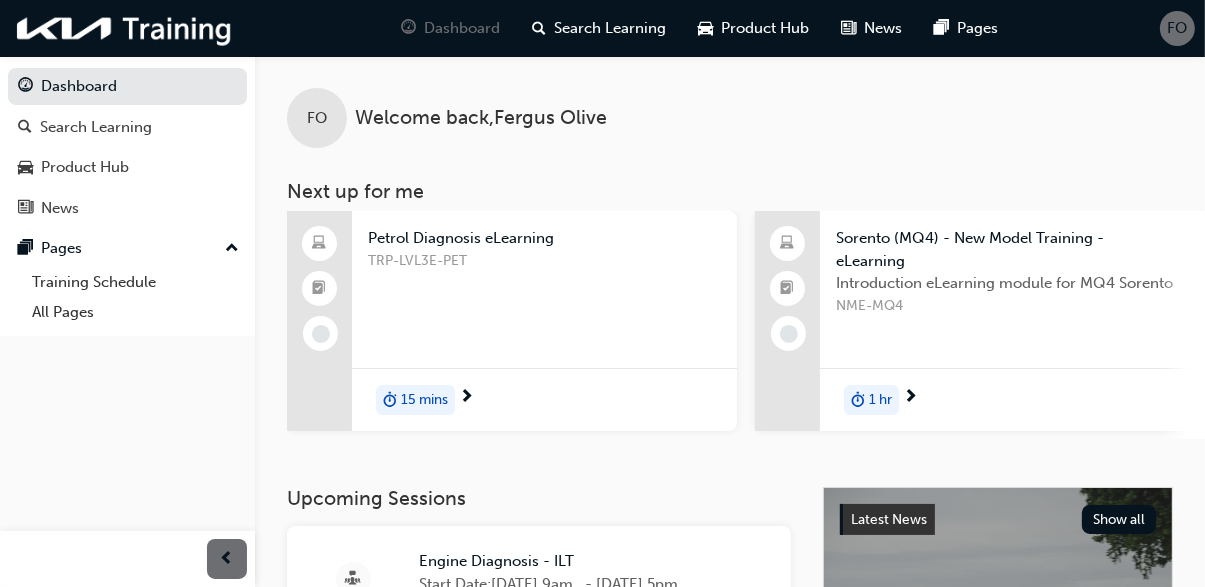 click on "Training Schedule" at bounding box center (135, 282) 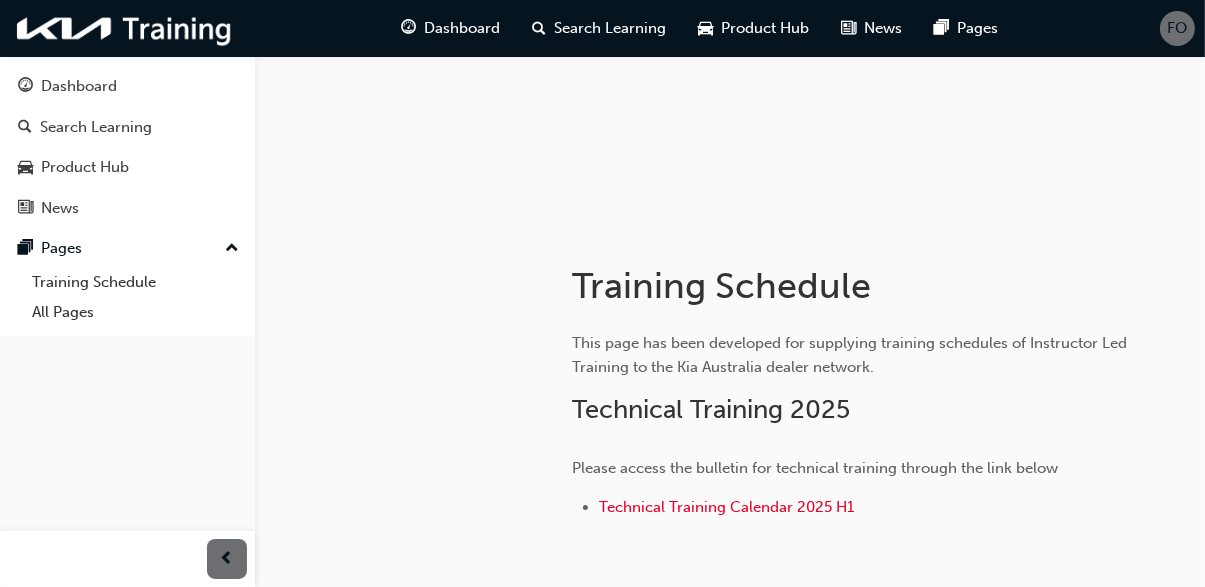 scroll, scrollTop: 184, scrollLeft: 0, axis: vertical 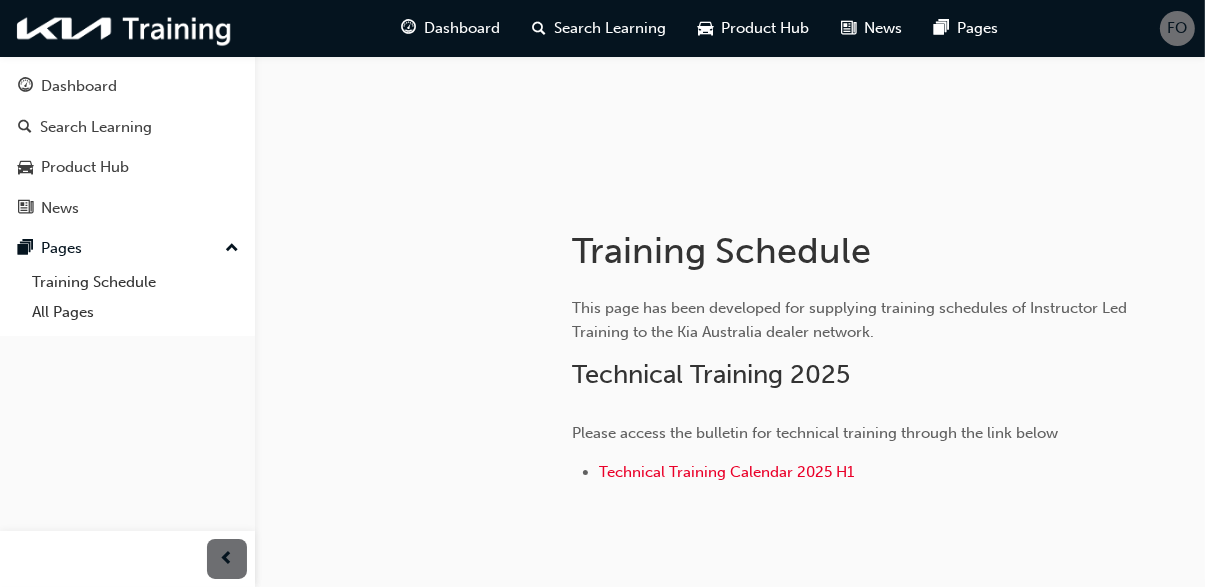 click on "Dashboard" at bounding box center [127, 86] 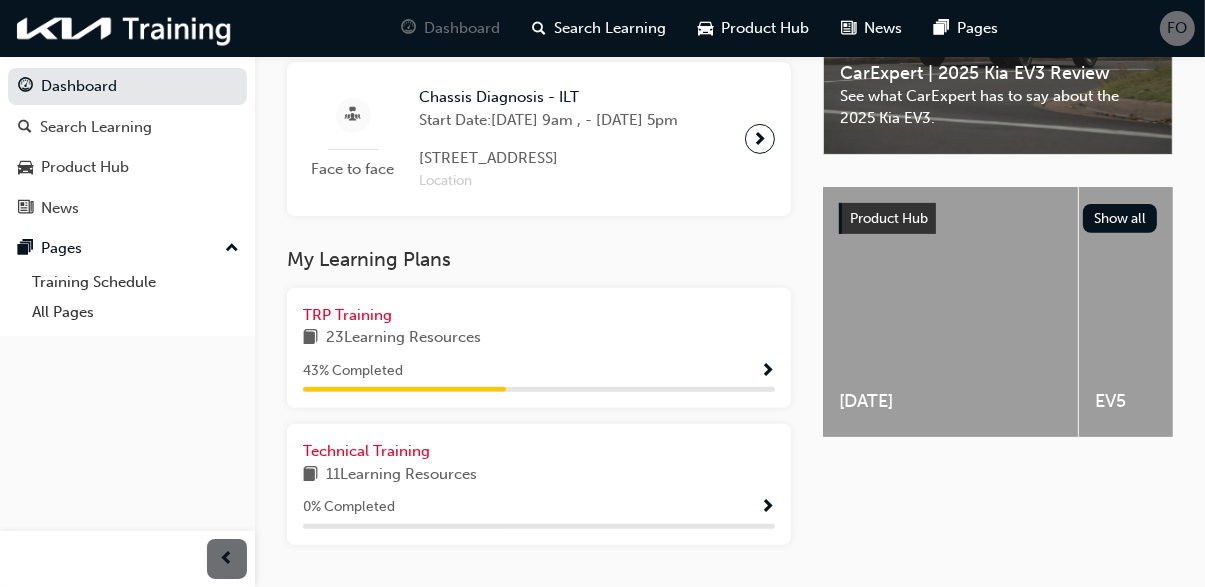 scroll, scrollTop: 650, scrollLeft: 0, axis: vertical 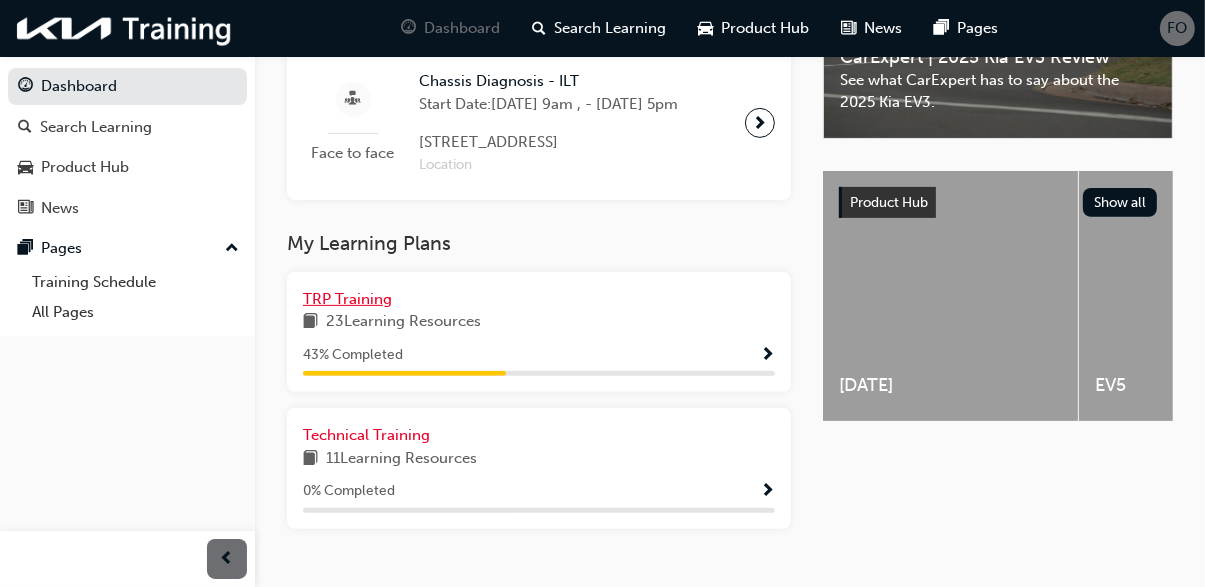 click on "TRP Training" at bounding box center (347, 299) 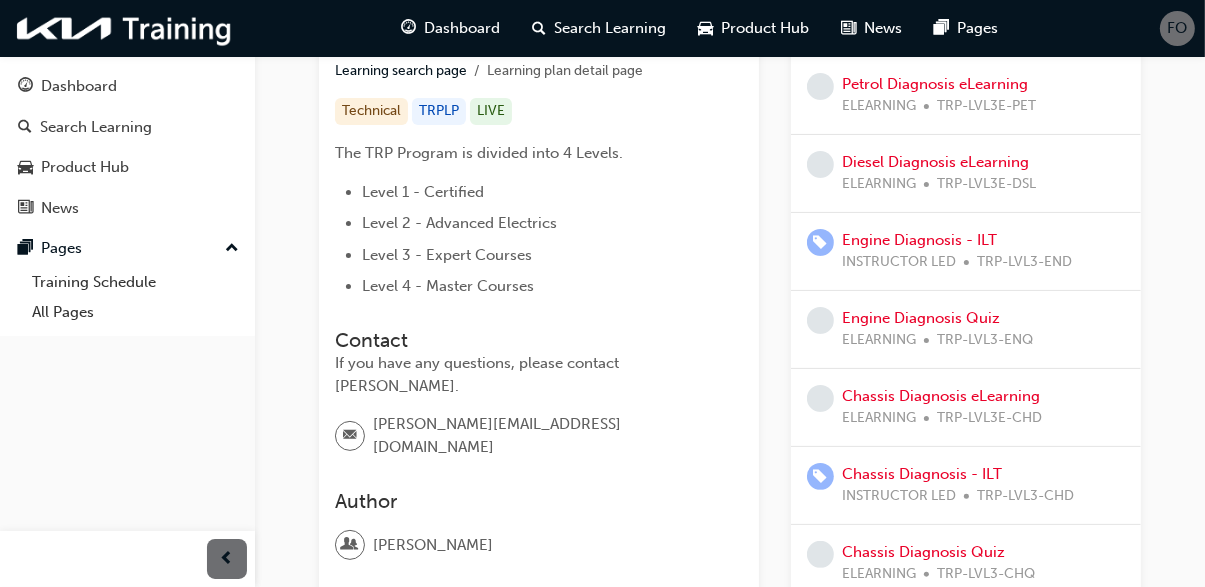 scroll, scrollTop: 394, scrollLeft: 0, axis: vertical 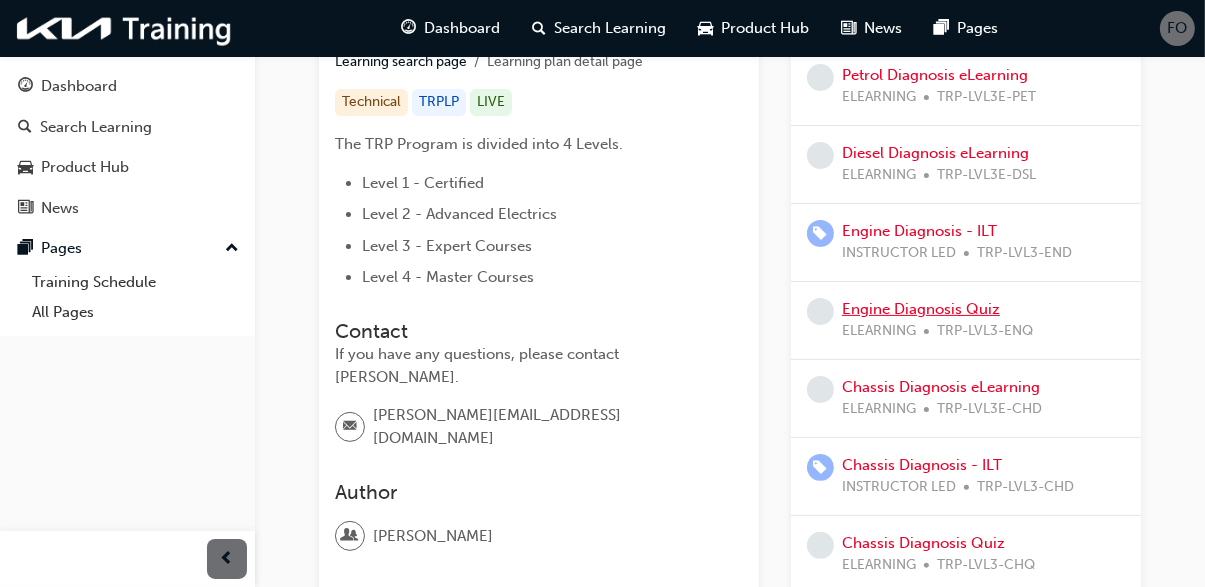 click on "Engine Diagnosis Quiz" at bounding box center [921, 309] 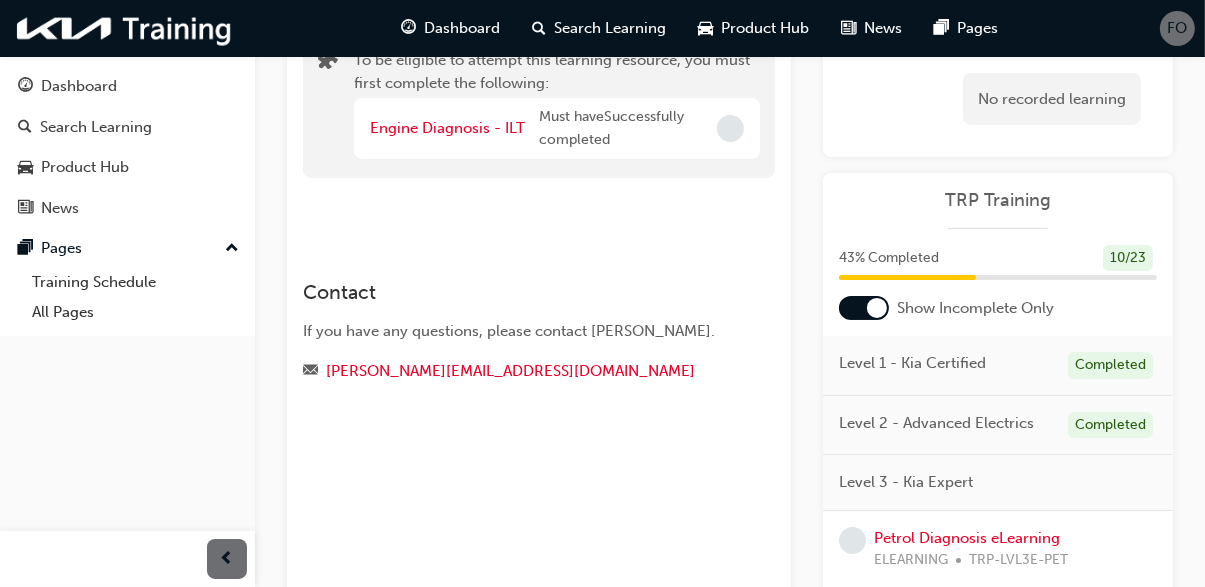 scroll, scrollTop: 163, scrollLeft: 0, axis: vertical 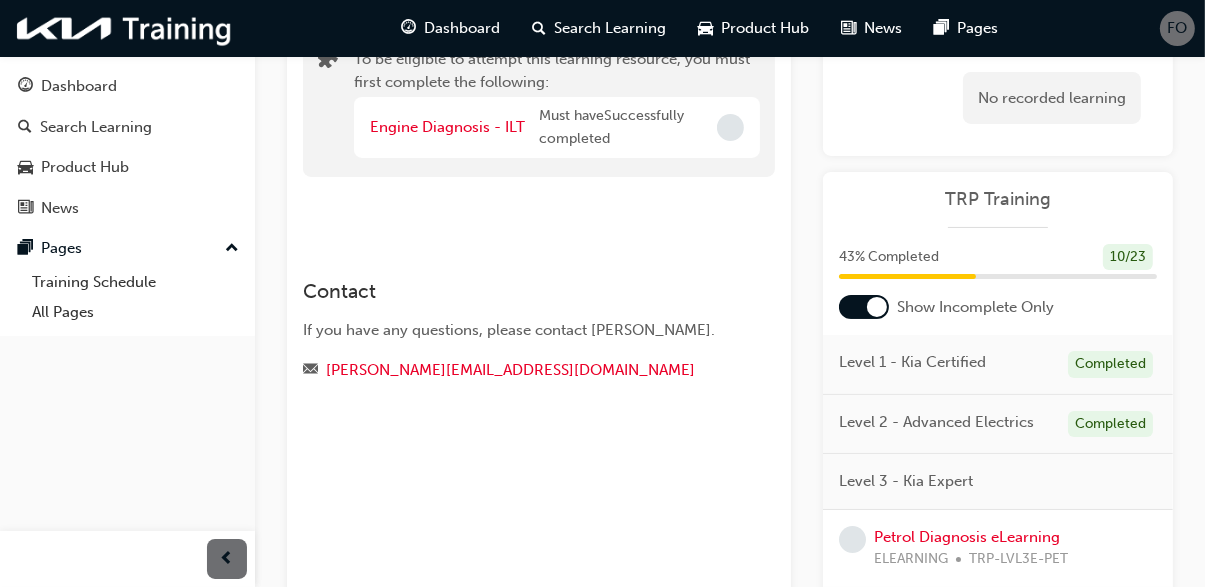 click at bounding box center [877, 307] 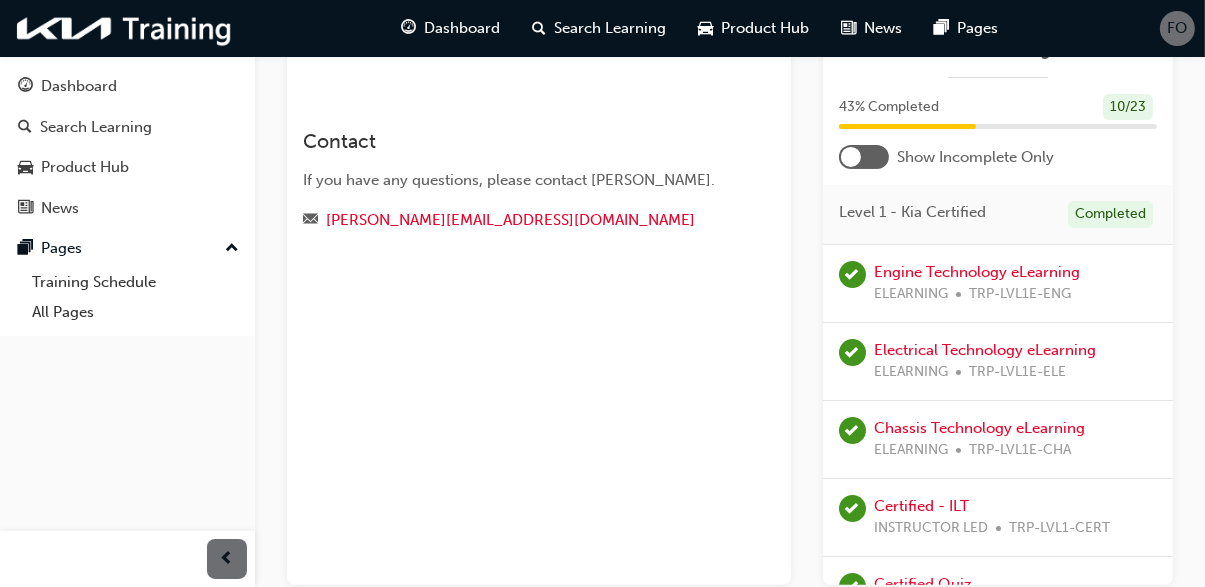 scroll, scrollTop: 331, scrollLeft: 0, axis: vertical 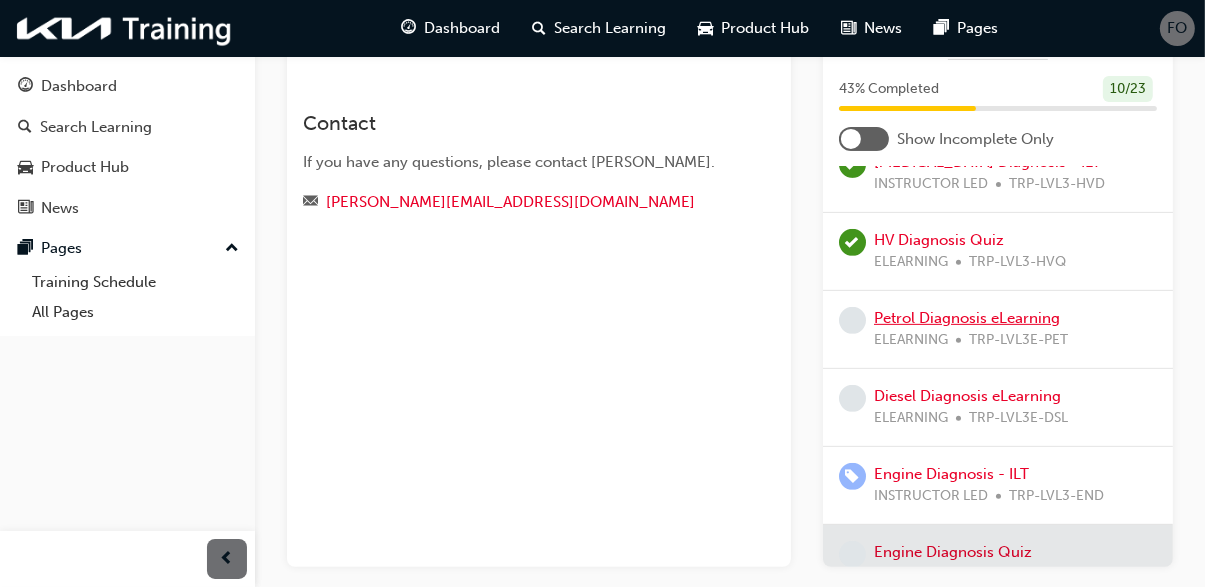 click on "Petrol Diagnosis eLearning" at bounding box center [967, 318] 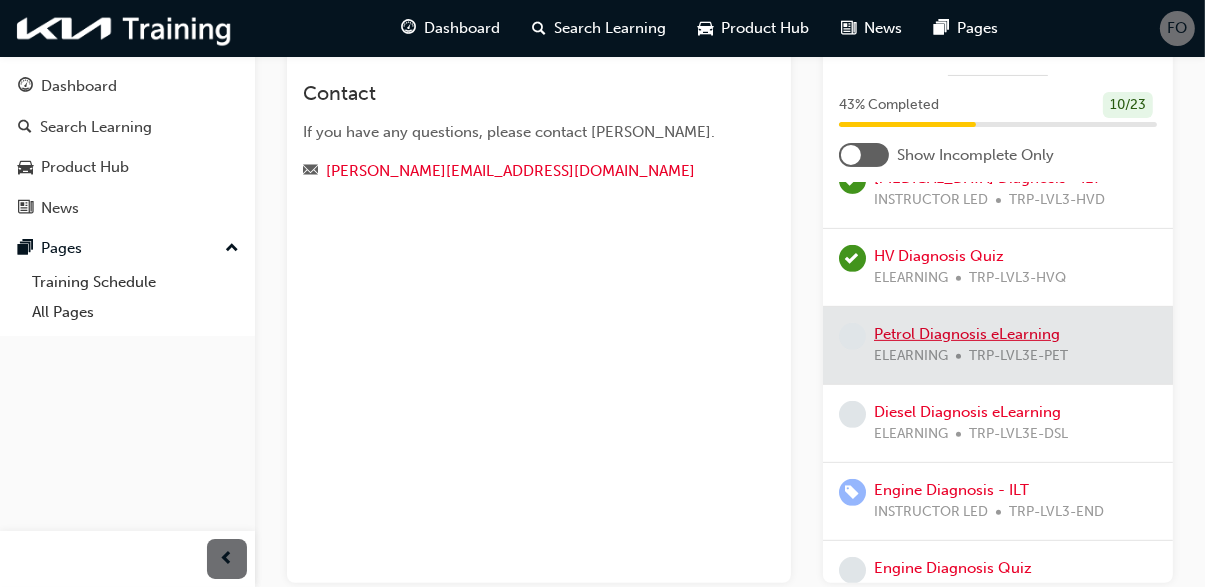 scroll, scrollTop: 316, scrollLeft: 0, axis: vertical 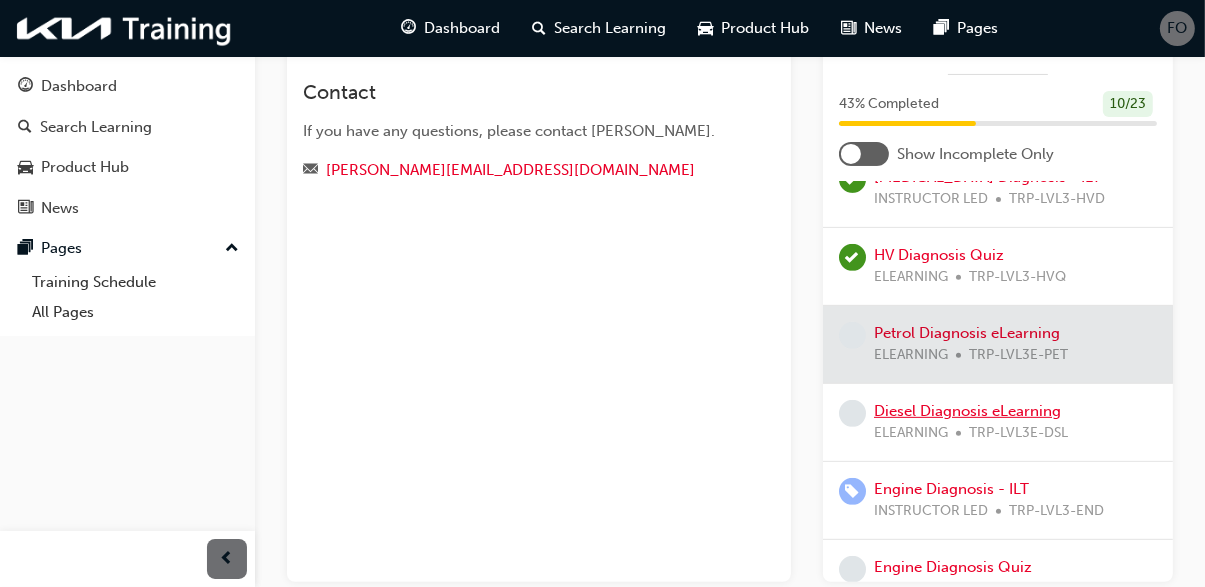 click on "Diesel Diagnosis eLearning" at bounding box center (967, 411) 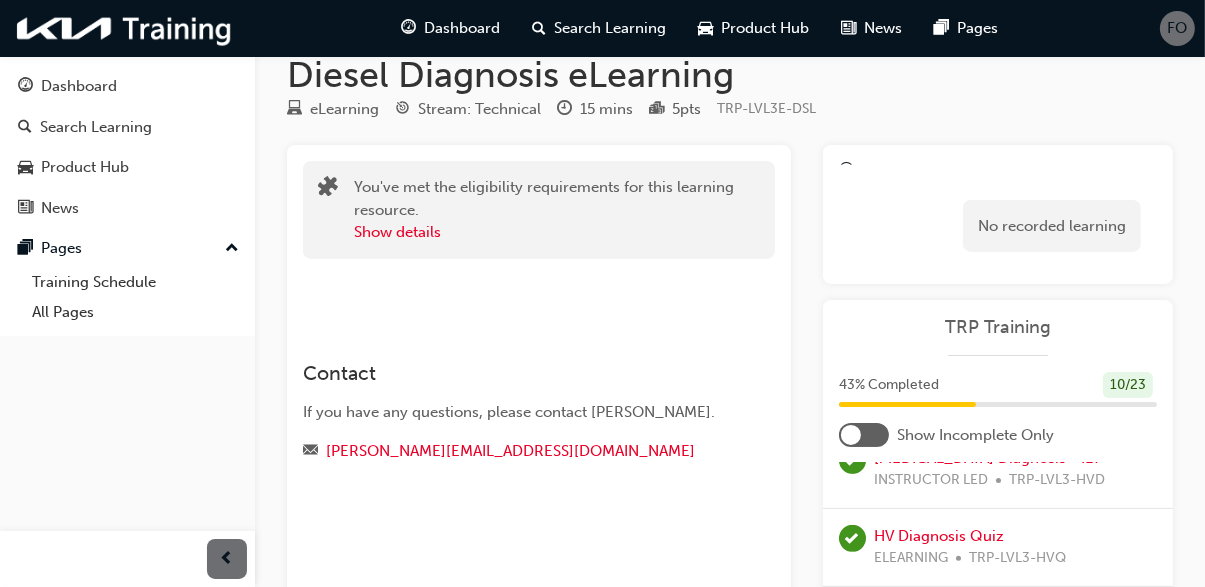 scroll, scrollTop: 0, scrollLeft: 0, axis: both 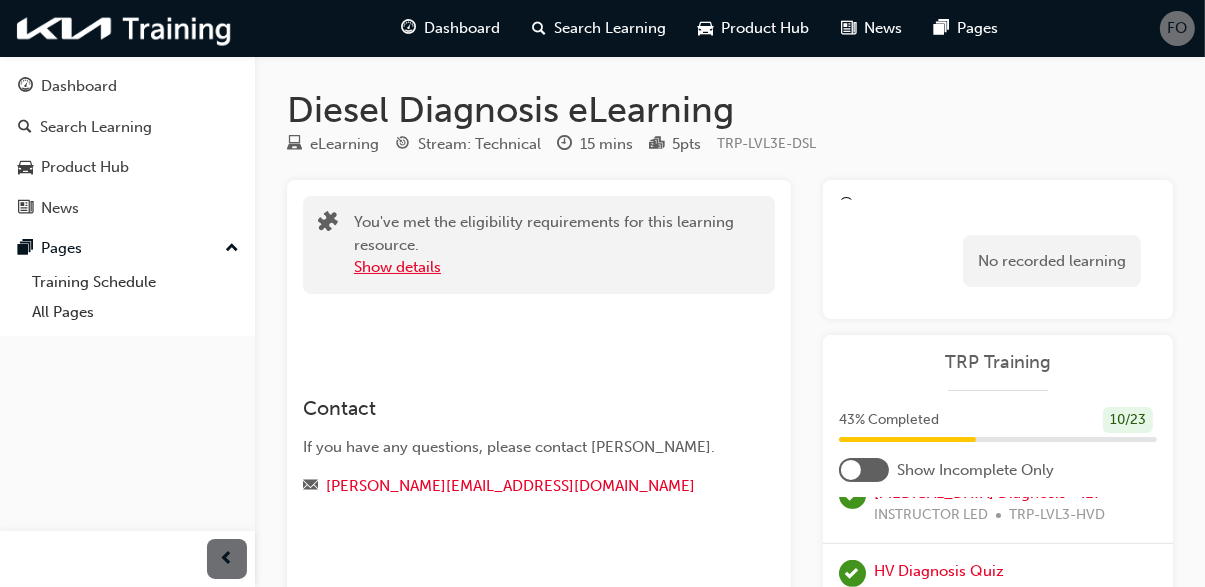 click on "Show details" at bounding box center [397, 267] 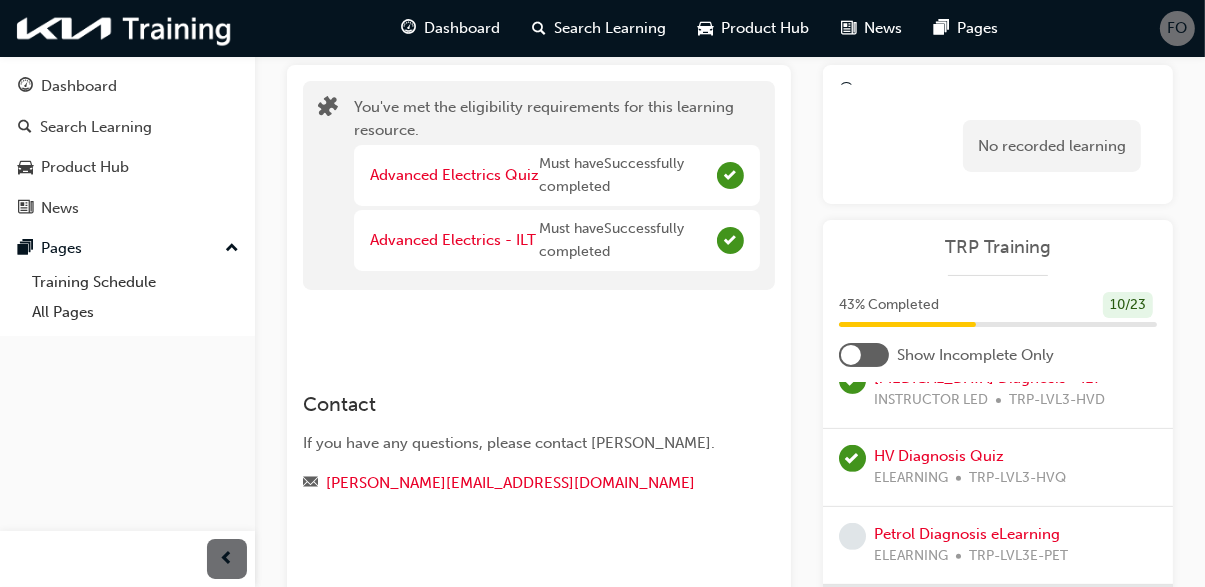 scroll, scrollTop: 0, scrollLeft: 0, axis: both 